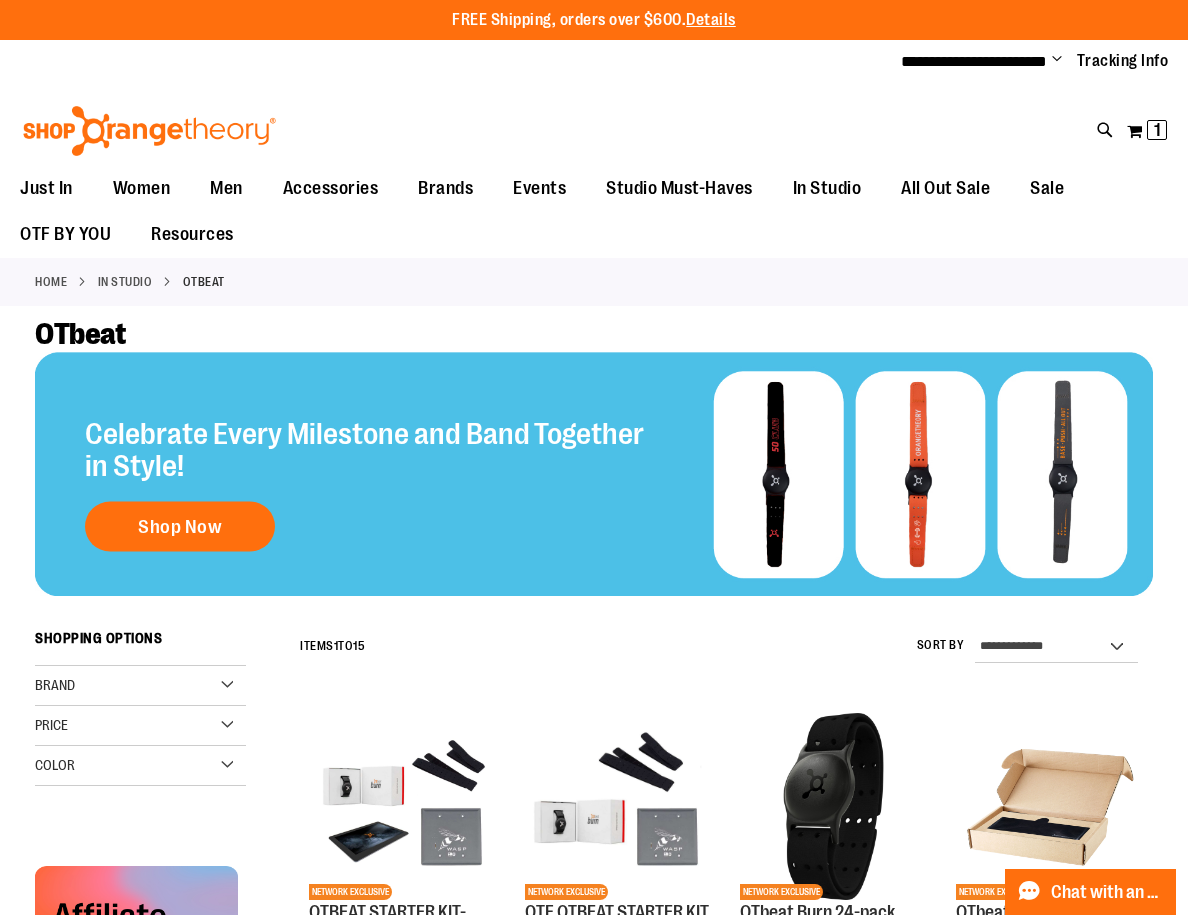 scroll, scrollTop: 0, scrollLeft: 0, axis: both 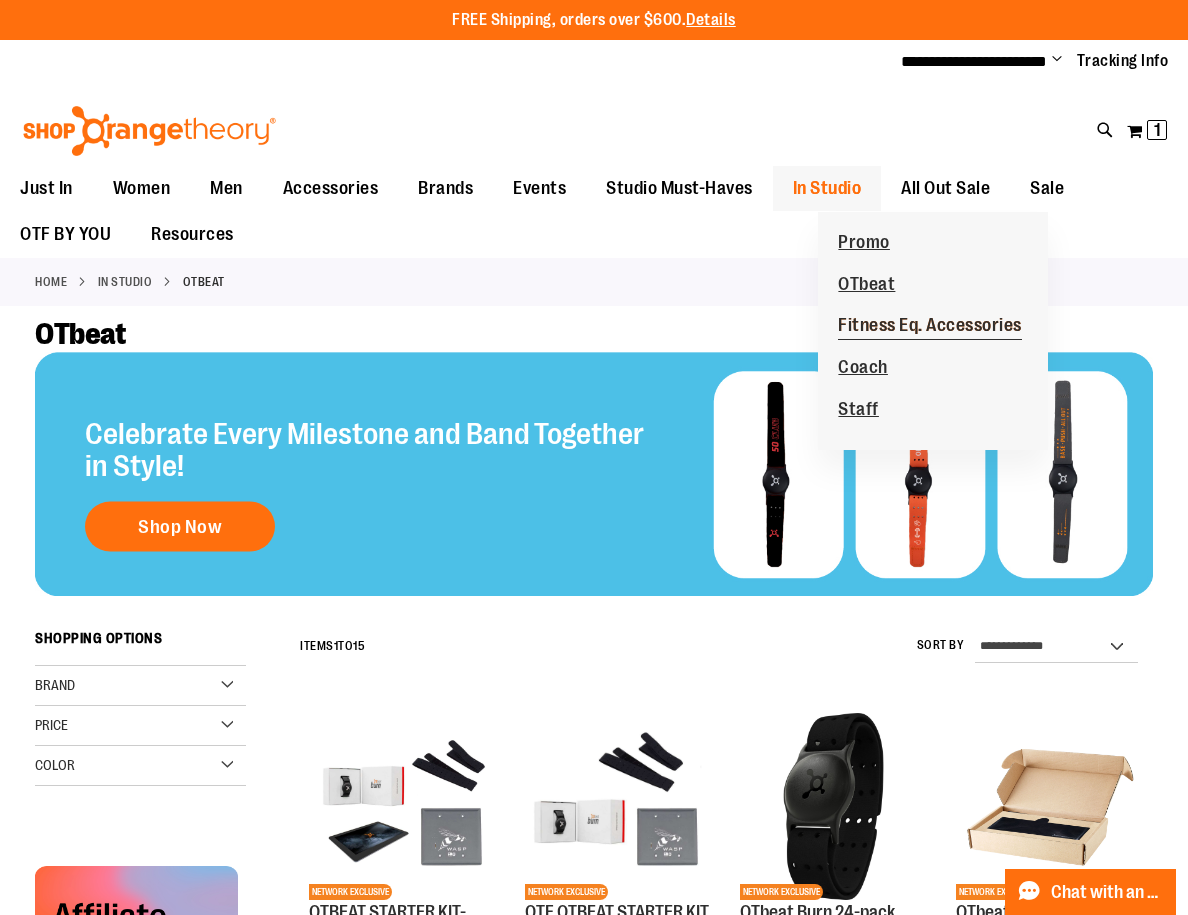 click on "Fitness Eq. Accessories" at bounding box center [930, 327] 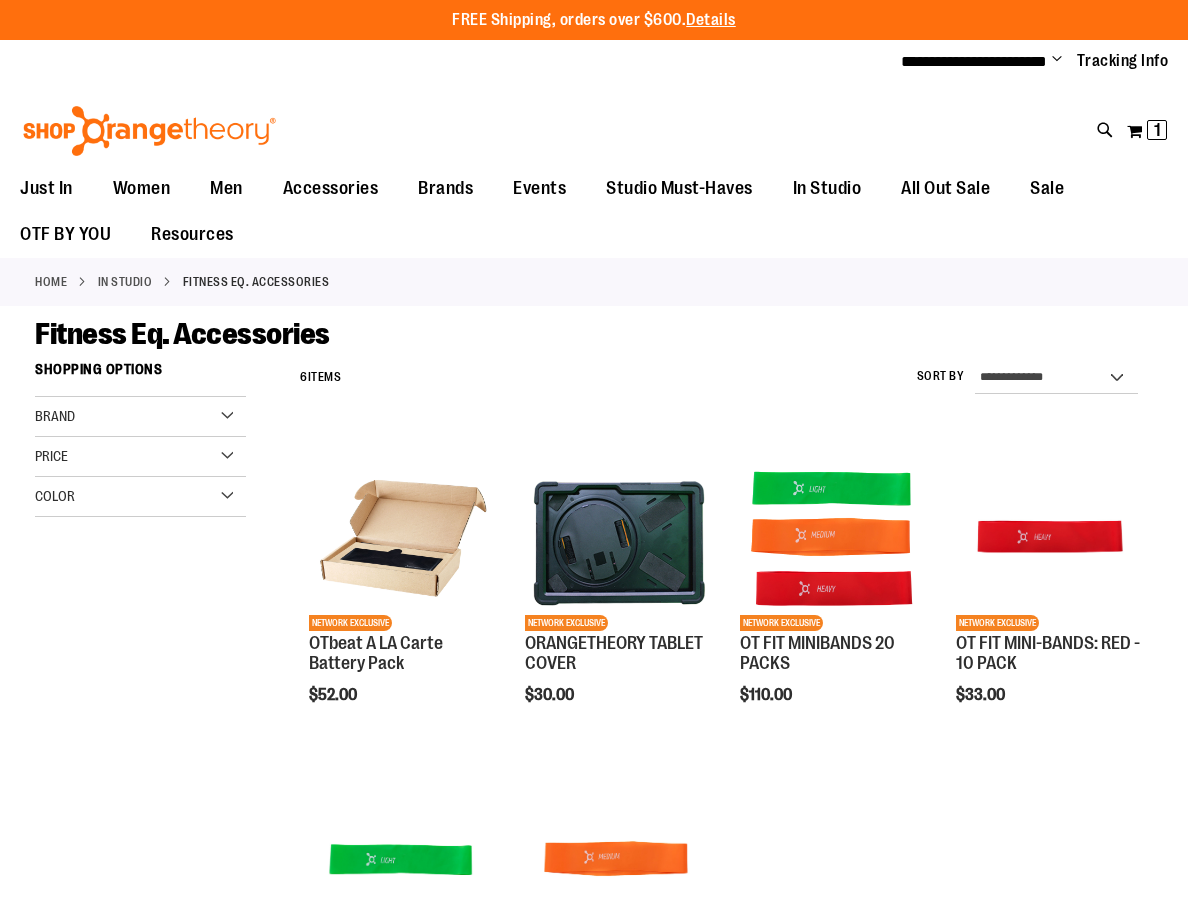 scroll, scrollTop: 0, scrollLeft: 0, axis: both 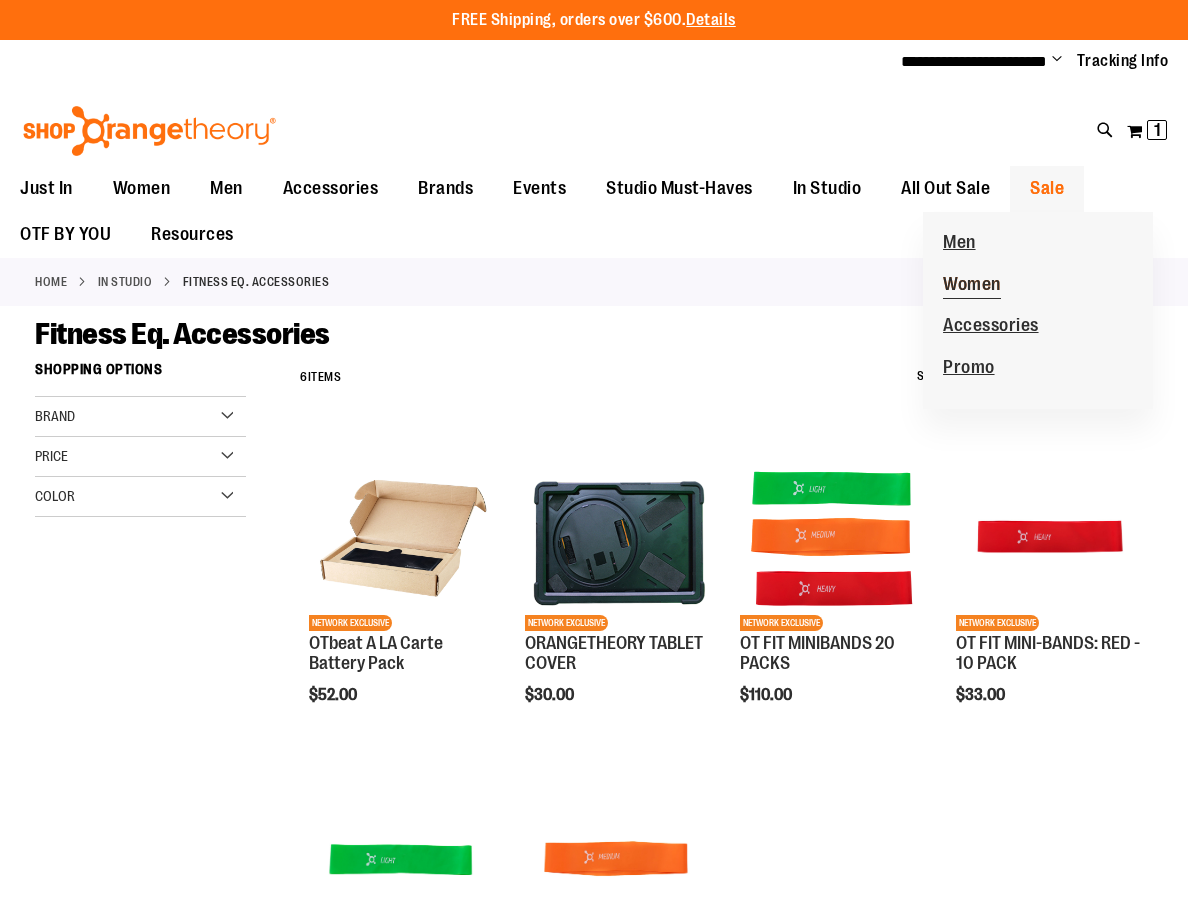 type on "**********" 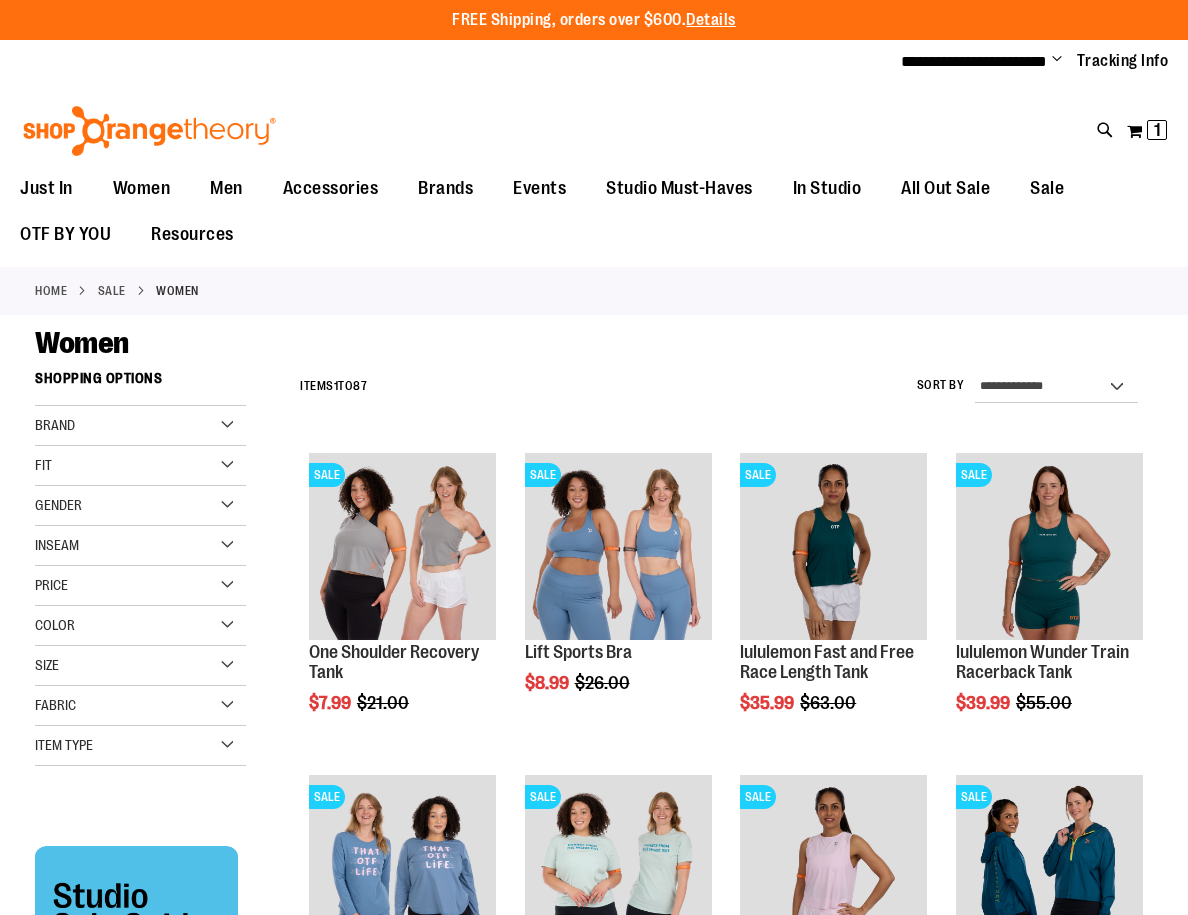 scroll, scrollTop: 0, scrollLeft: 0, axis: both 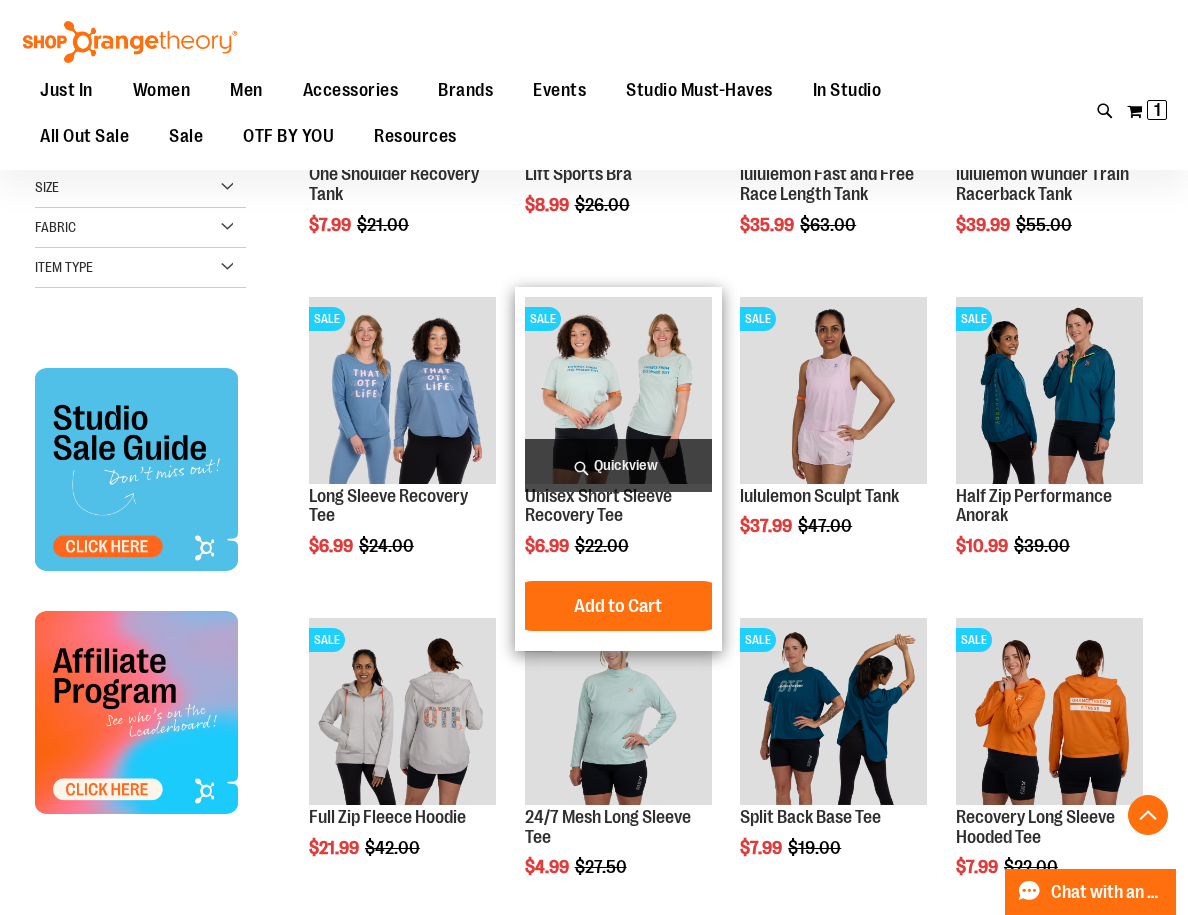 type on "**********" 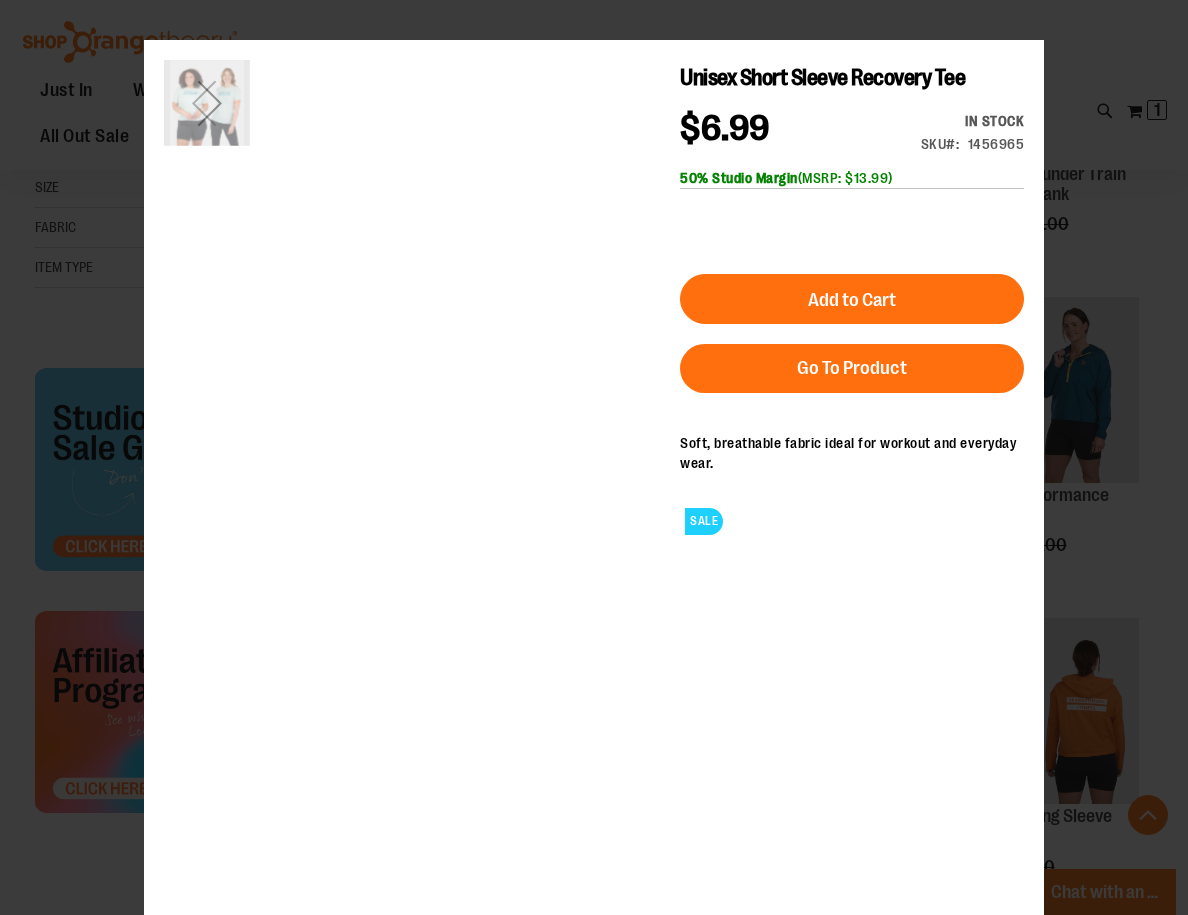 scroll, scrollTop: 0, scrollLeft: 0, axis: both 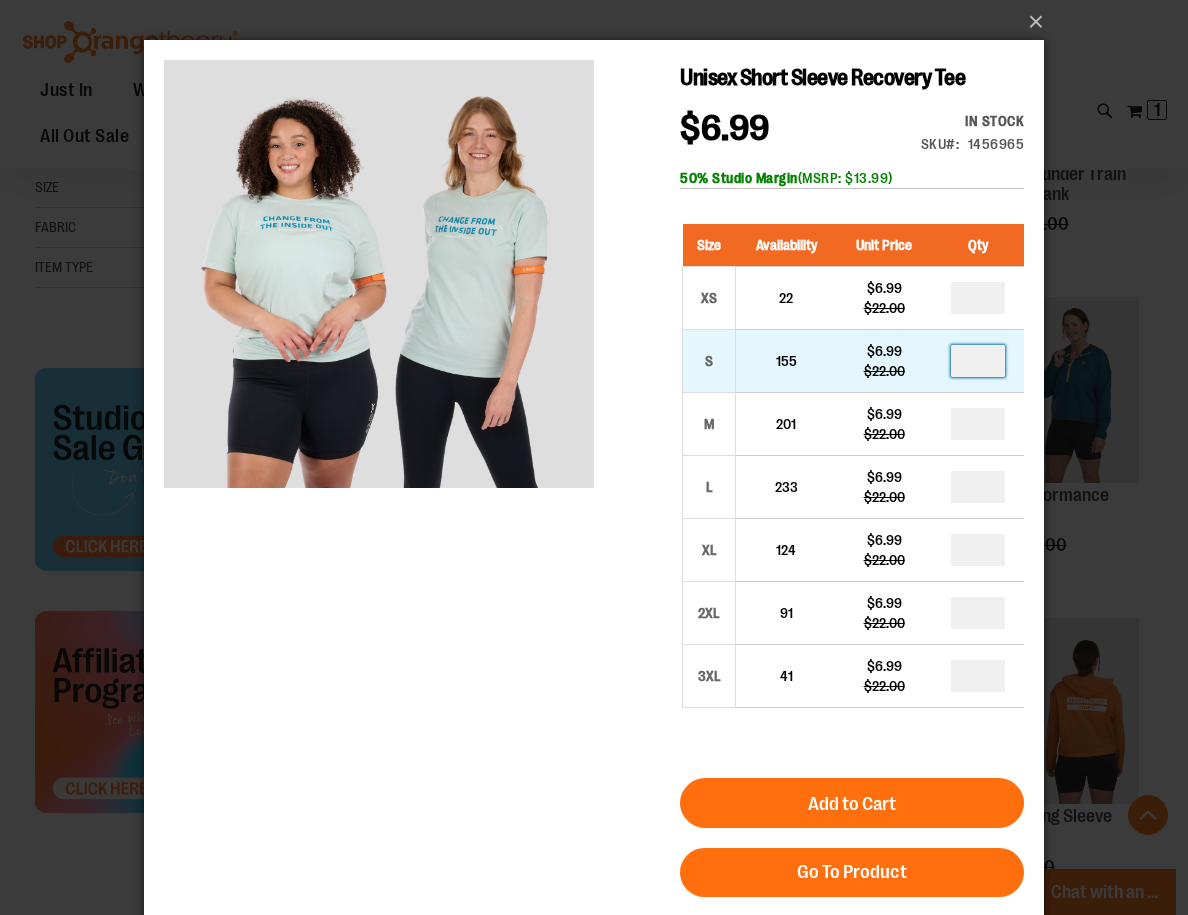 drag, startPoint x: 979, startPoint y: 359, endPoint x: 1007, endPoint y: 373, distance: 31.304953 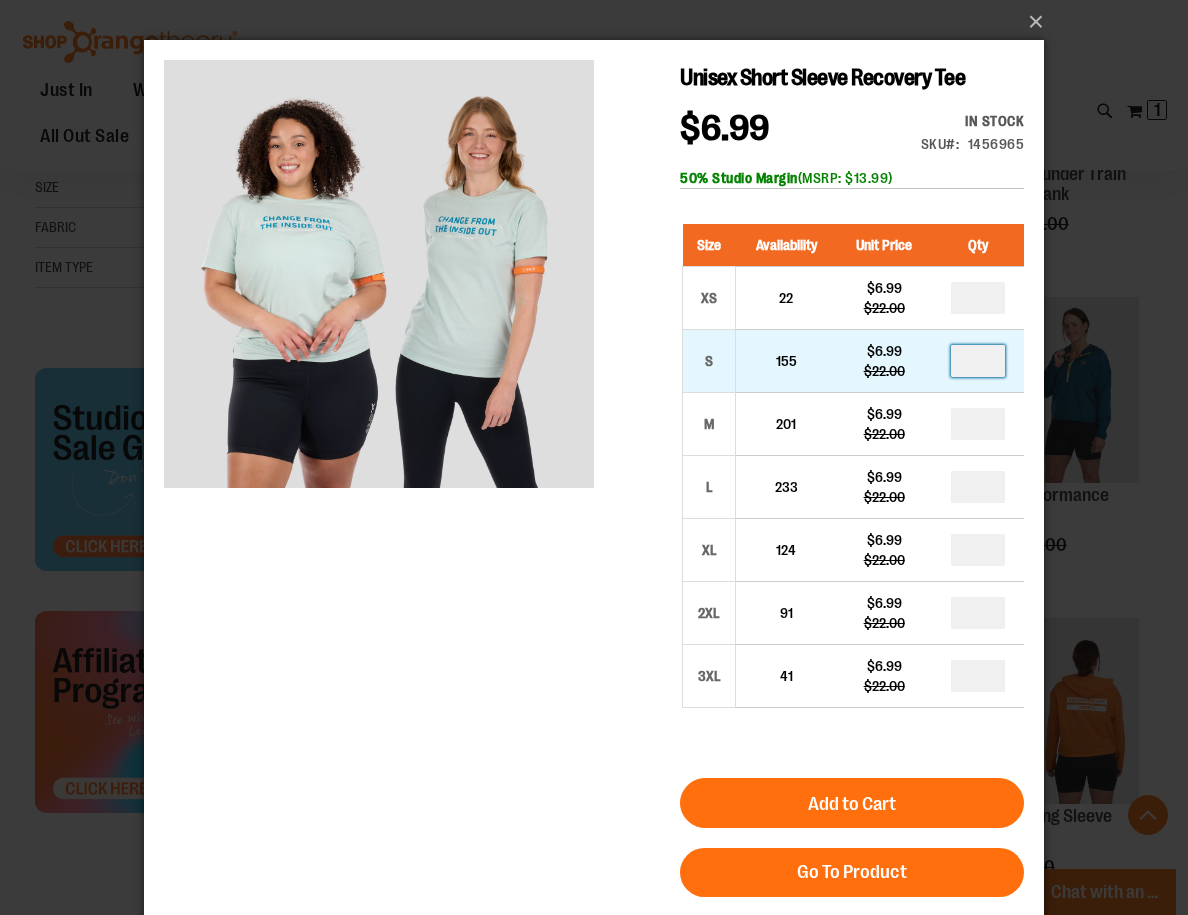 drag, startPoint x: 991, startPoint y: 358, endPoint x: 958, endPoint y: 356, distance: 33.06055 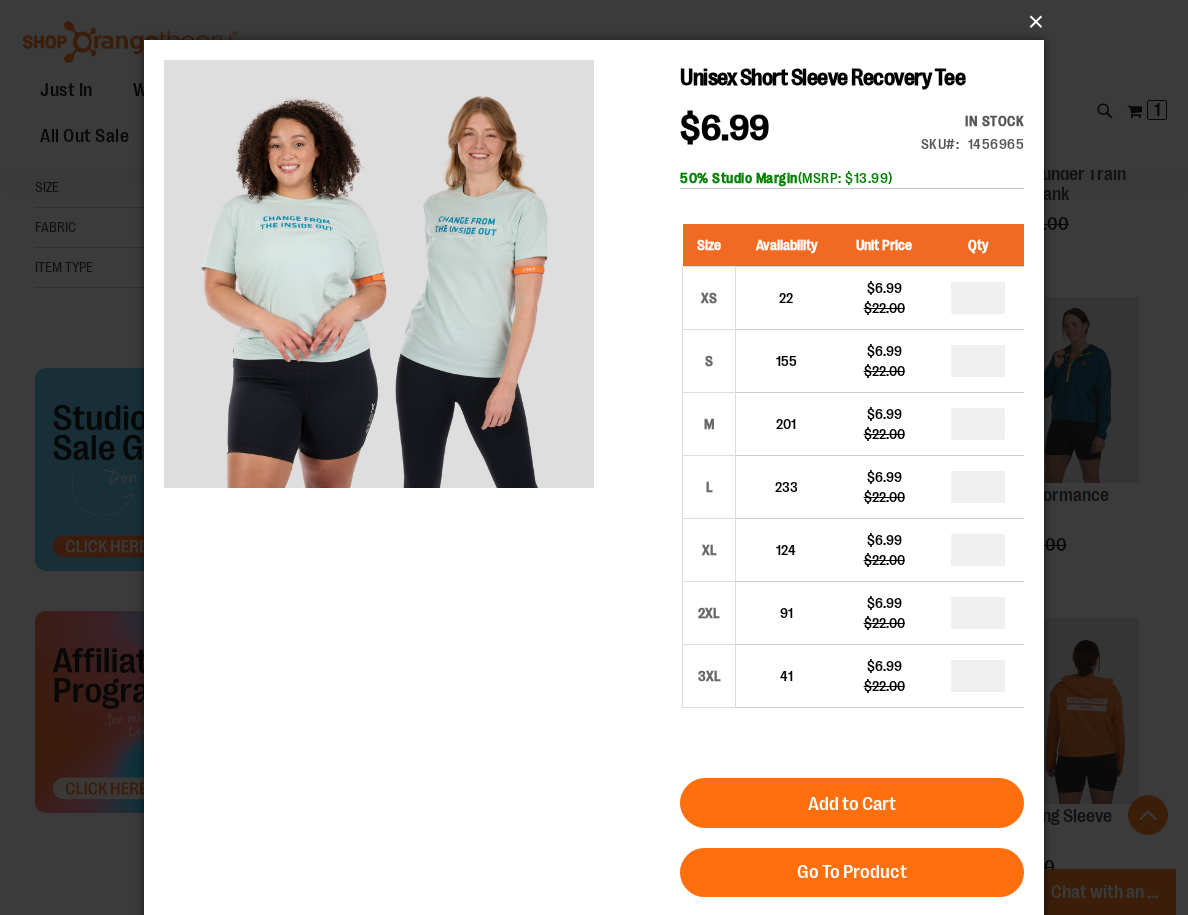 click on "×" at bounding box center (600, 22) 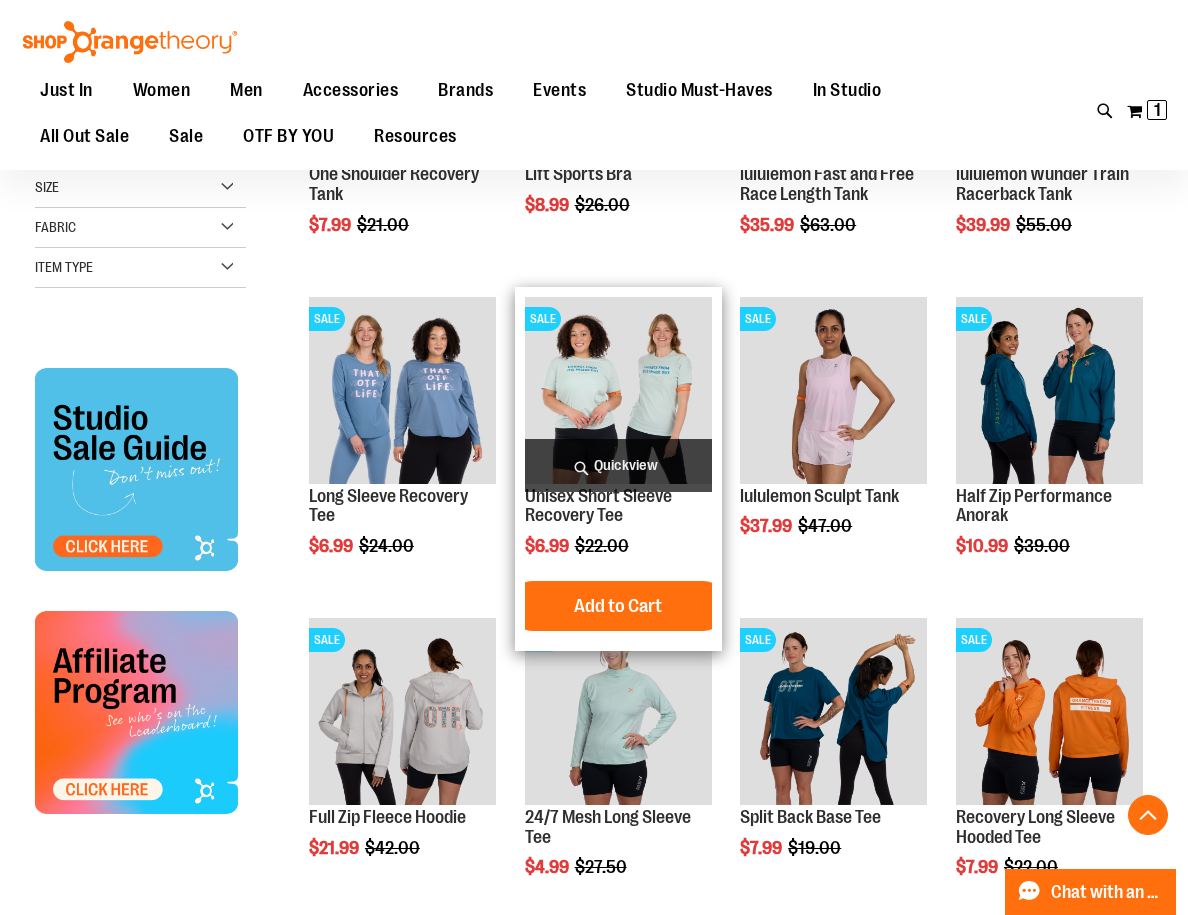 click on "Quickview" at bounding box center [618, 465] 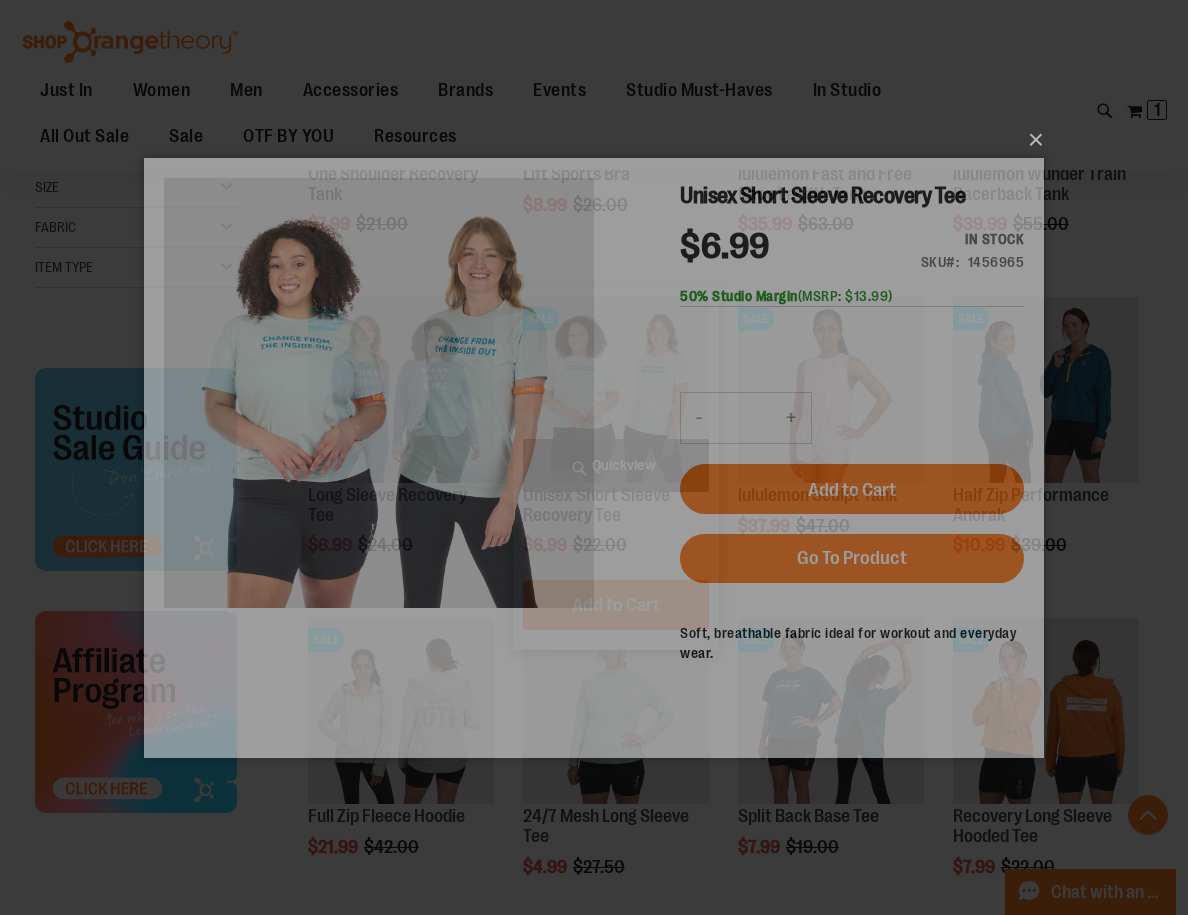 scroll, scrollTop: 0, scrollLeft: 0, axis: both 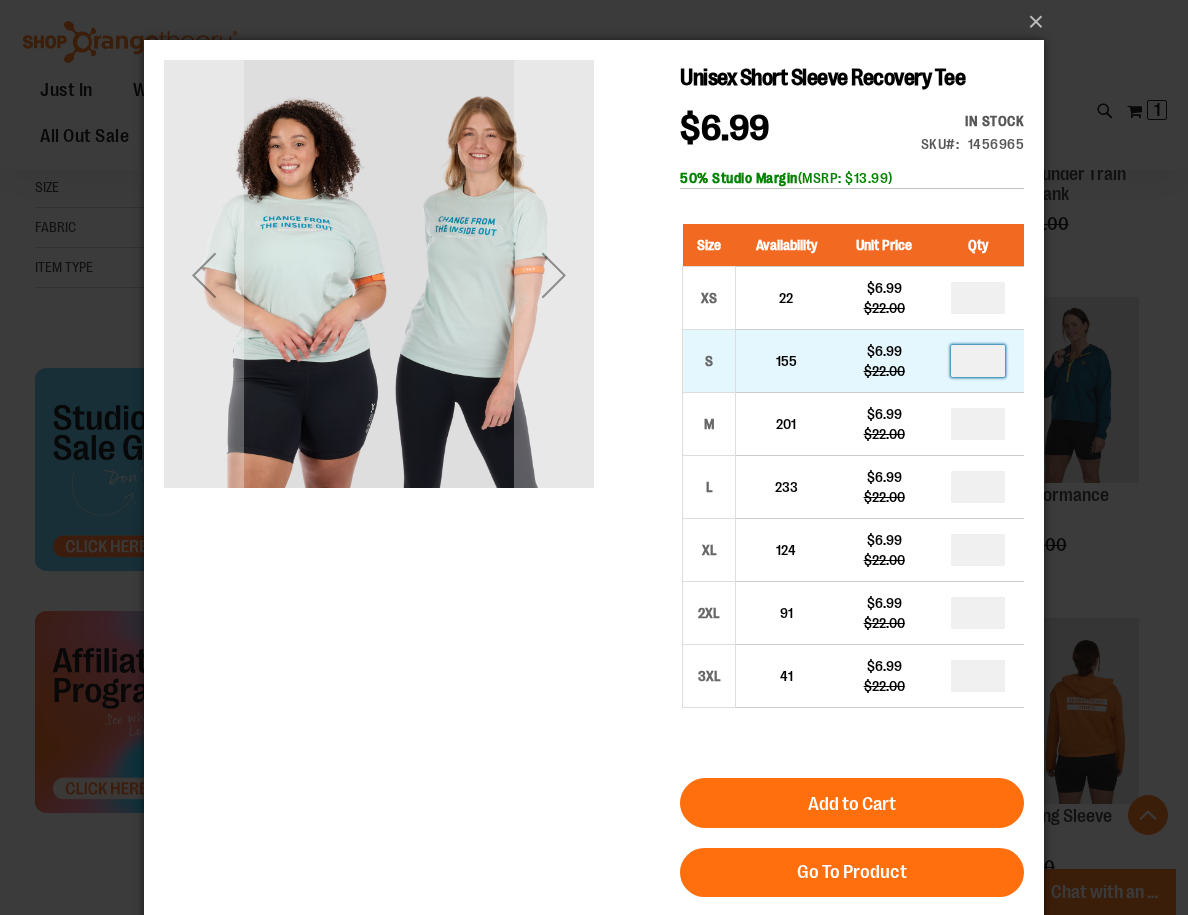 drag, startPoint x: 991, startPoint y: 369, endPoint x: 960, endPoint y: 366, distance: 31.144823 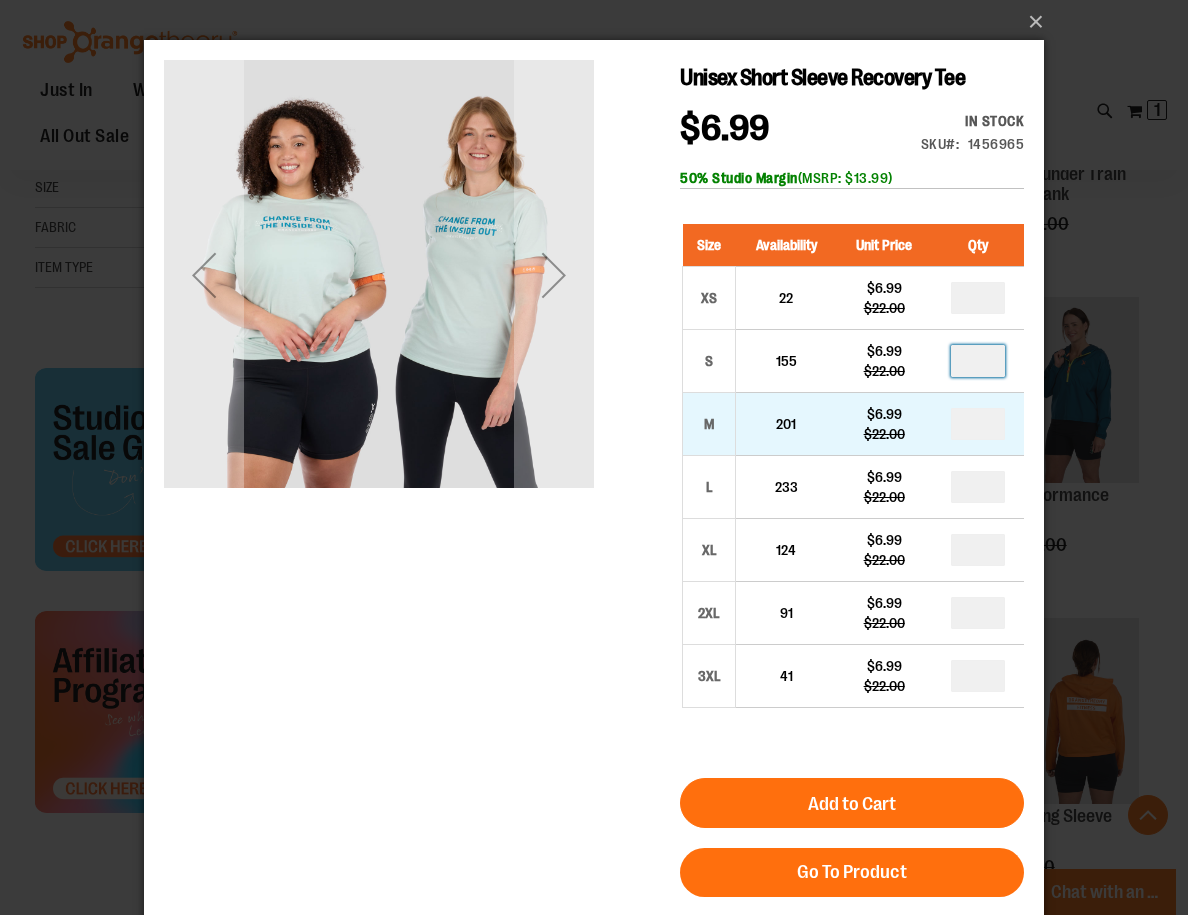 type on "*" 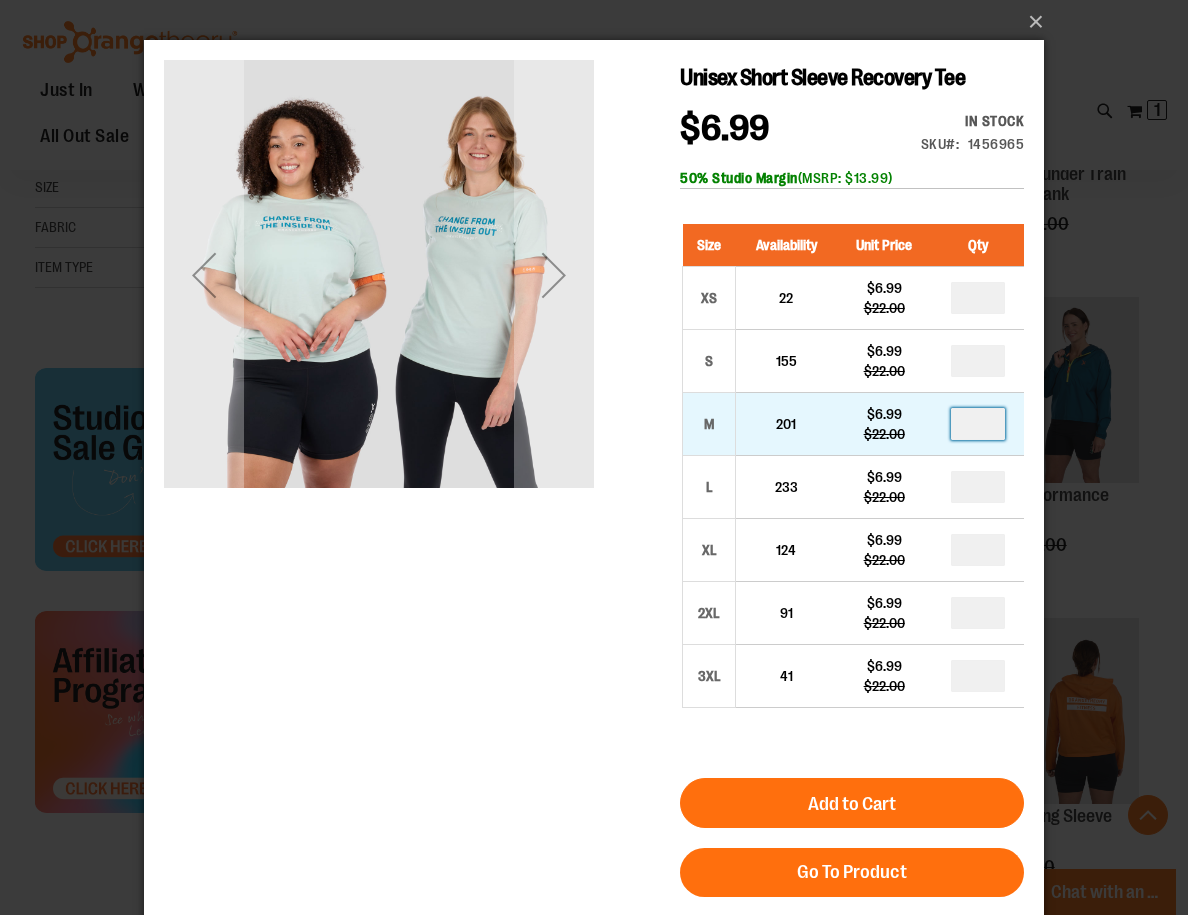 drag, startPoint x: 989, startPoint y: 434, endPoint x: 925, endPoint y: 430, distance: 64.12488 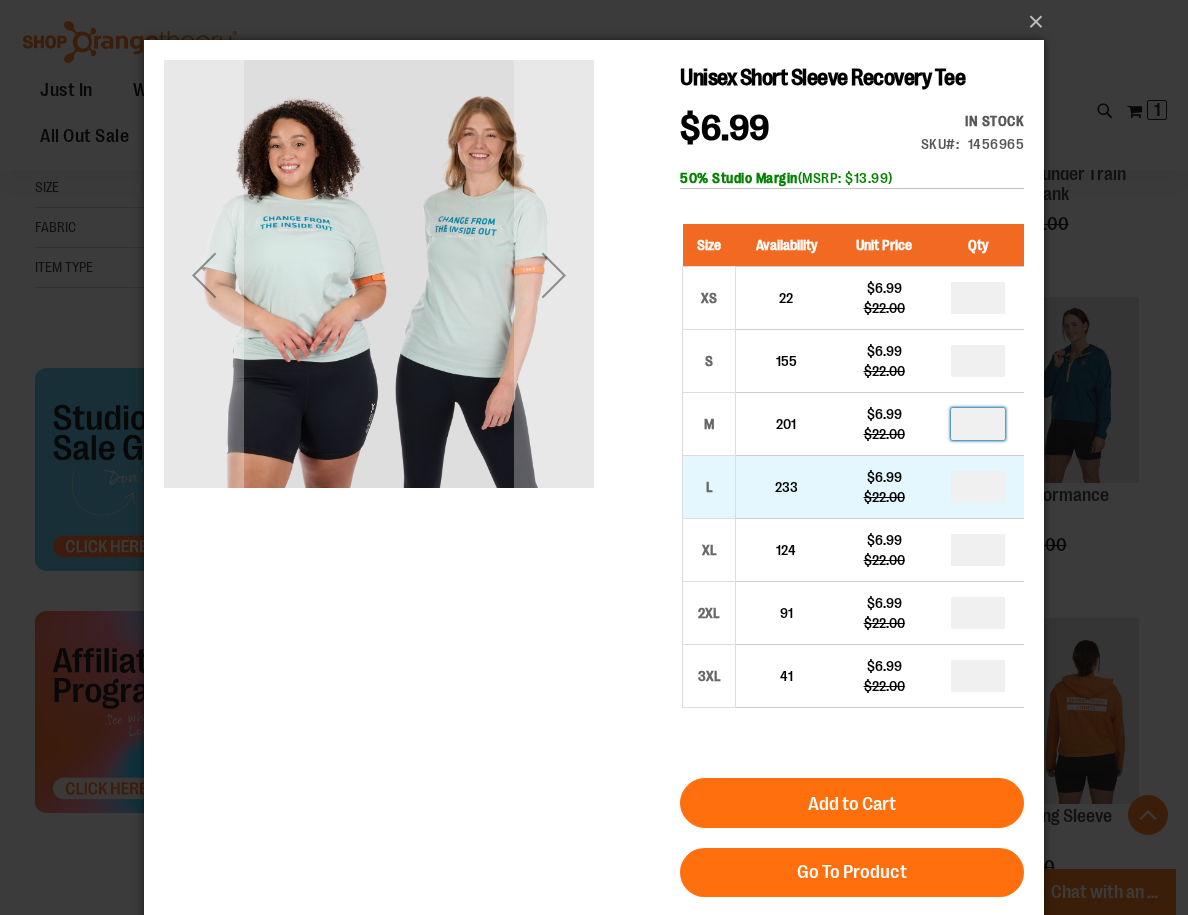 type on "*" 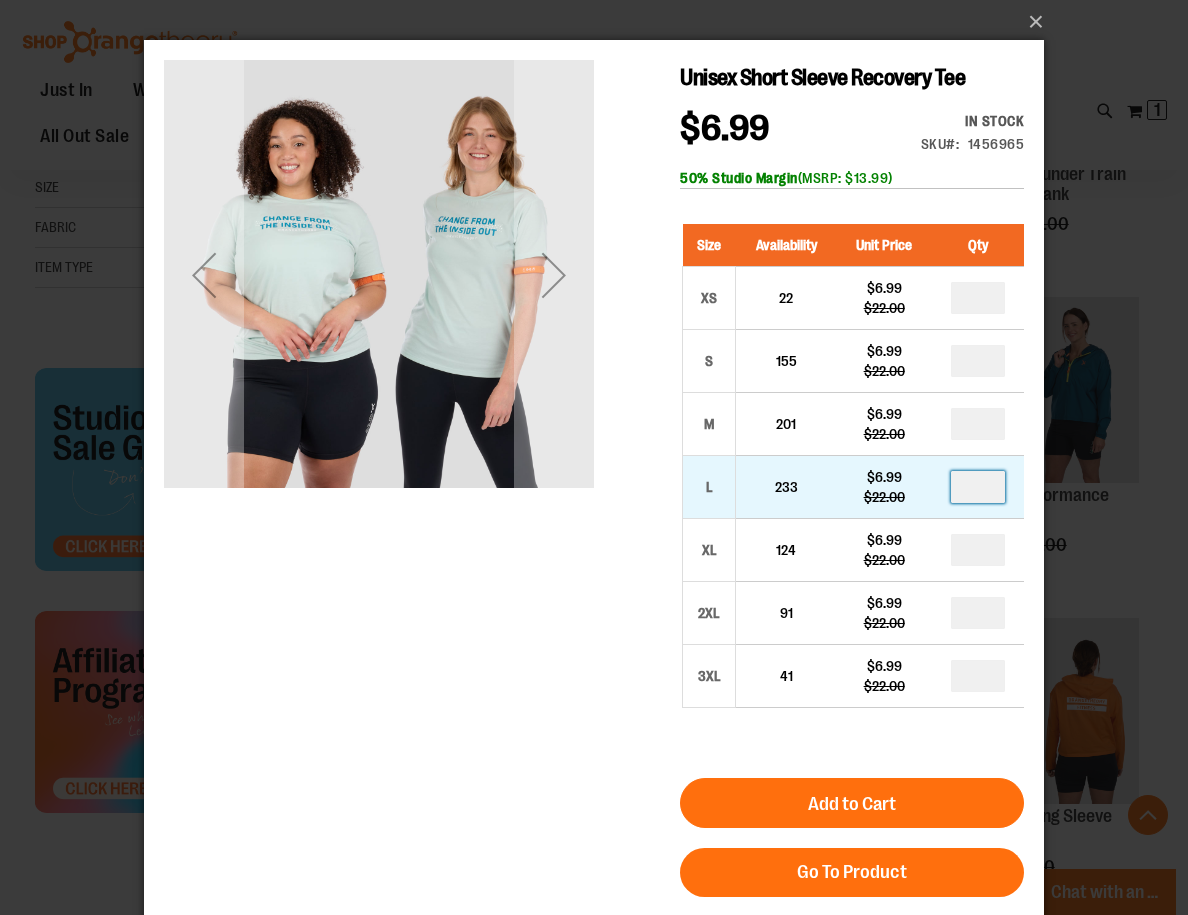 drag, startPoint x: 978, startPoint y: 475, endPoint x: 1001, endPoint y: 485, distance: 25.079872 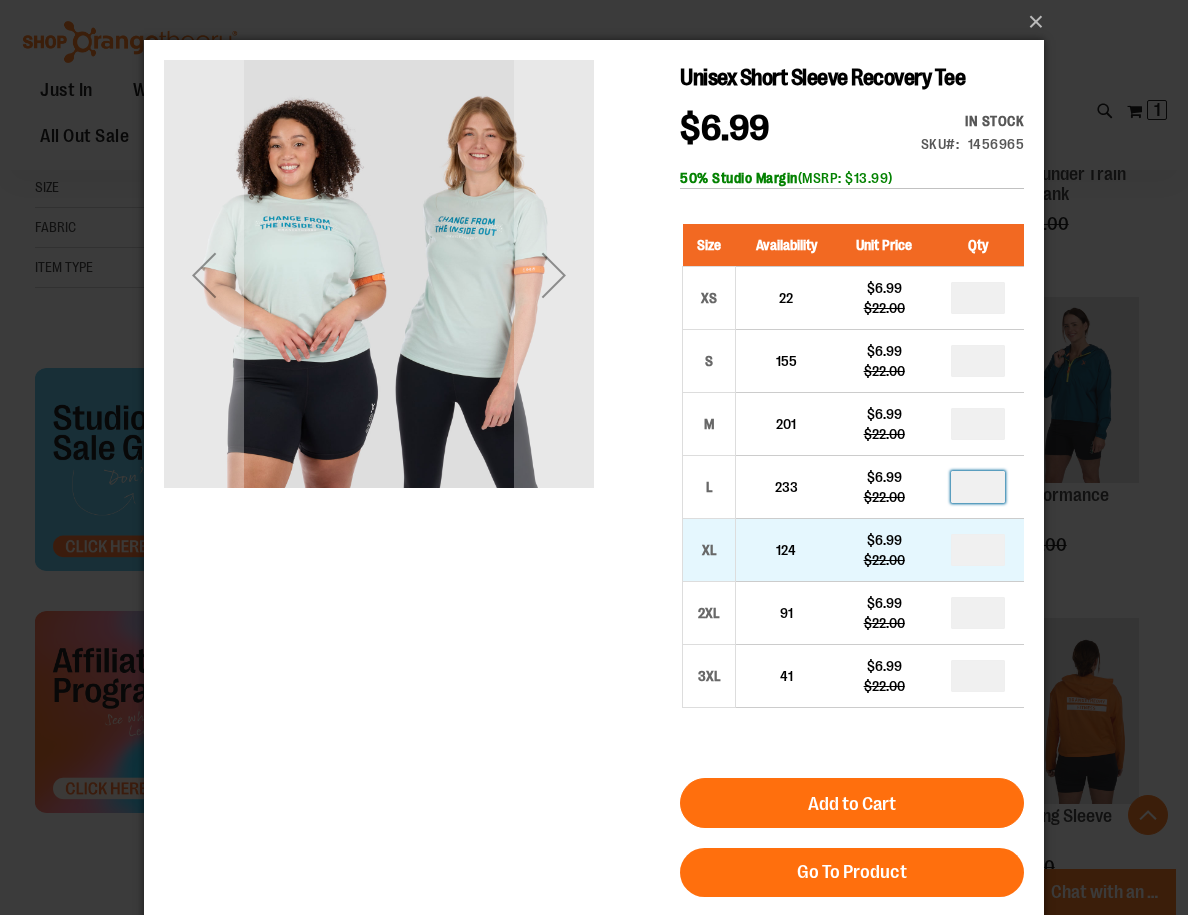 type on "*" 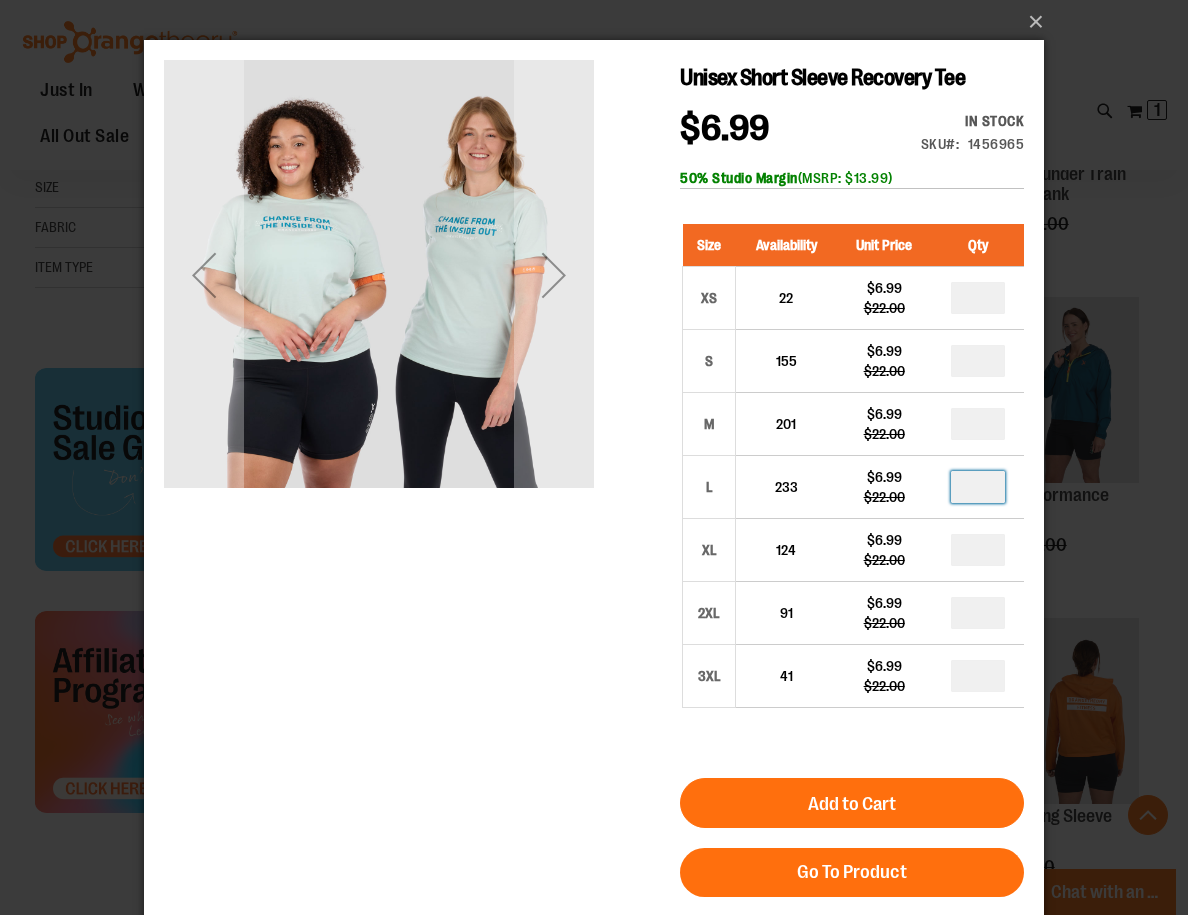 click on "Unisex Short Sleeve Recovery Tee
$6.99
Regular Price
$22.00
In stock
Only  %1  left
SKU
1456965
50% Studio Margin  (MSRP: $13.99)
Size
Availability
Unit Price
XS
22
$6.99 *" at bounding box center [594, 557] 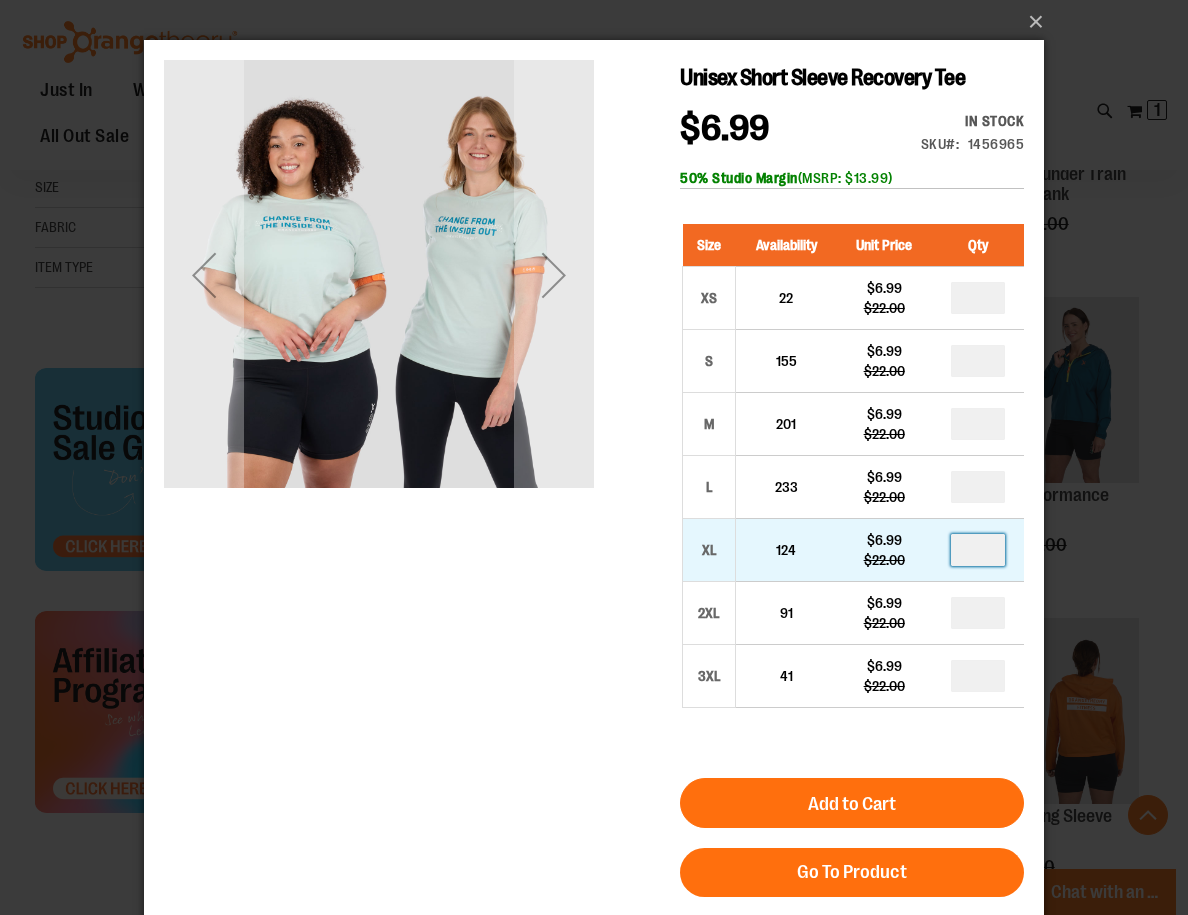 click at bounding box center [978, 550] 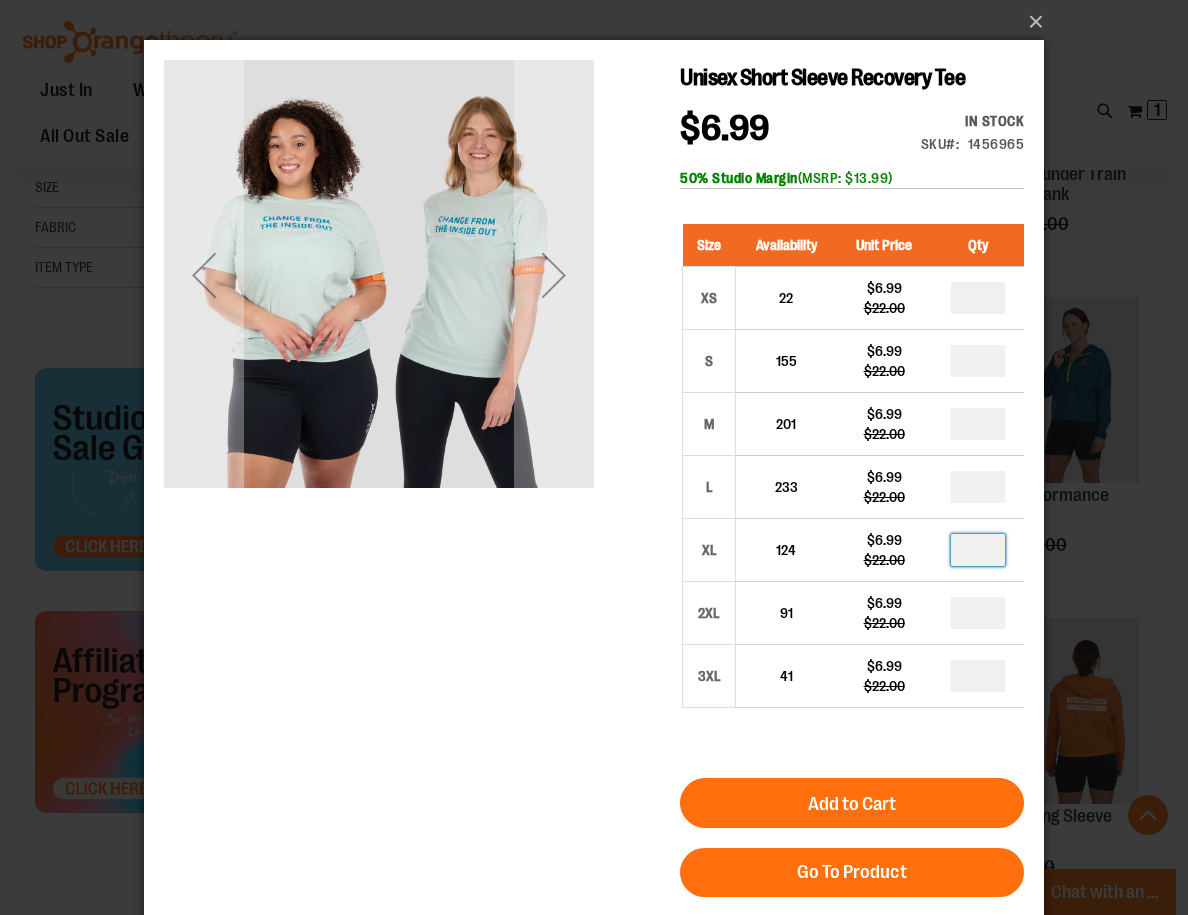 click on "Unisex Short Sleeve Recovery Tee
$6.99
Regular Price
$22.00
In stock
Only  %1  left
SKU
1456965
50% Studio Margin  (MSRP: $13.99)
Size
Availability
Unit Price
XS
22
$6.99 *" at bounding box center (594, 557) 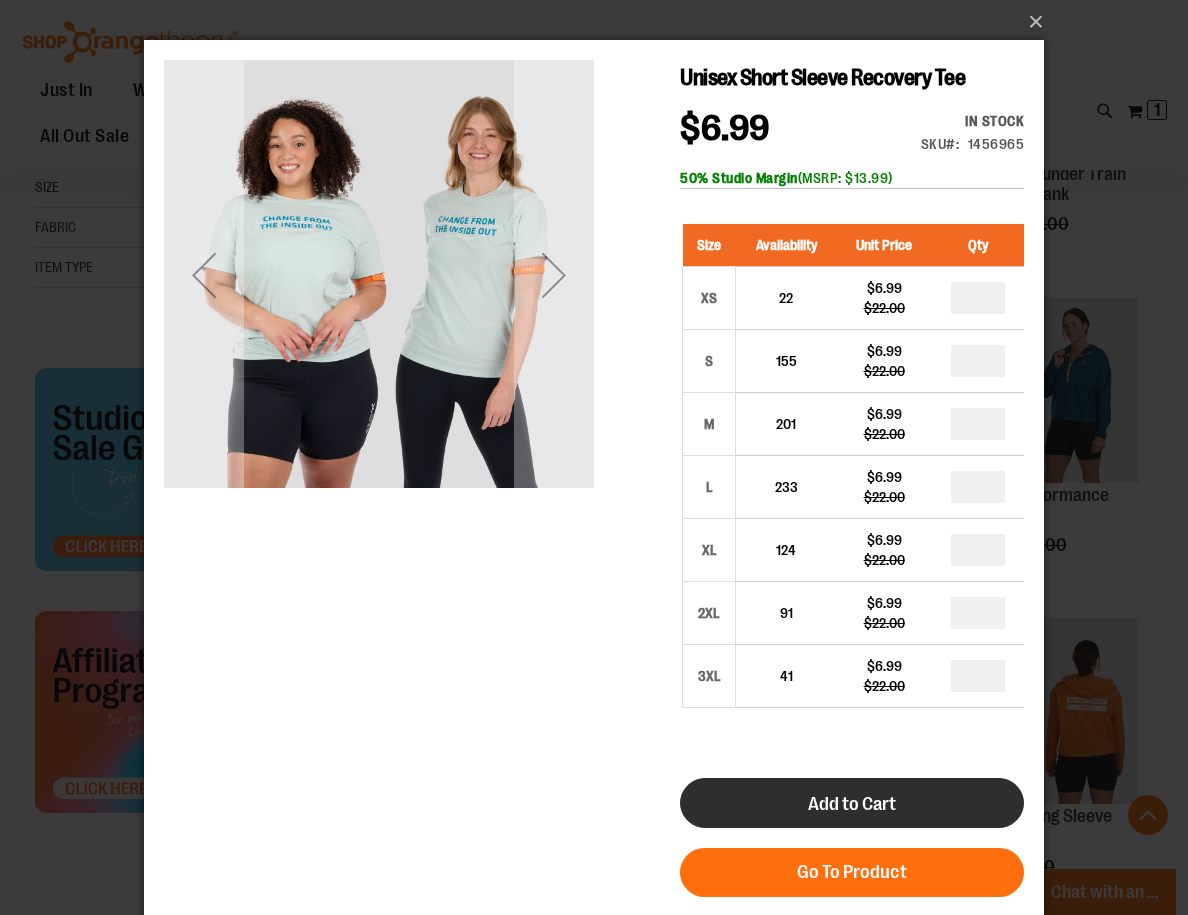 click on "Add to Cart" at bounding box center (852, 803) 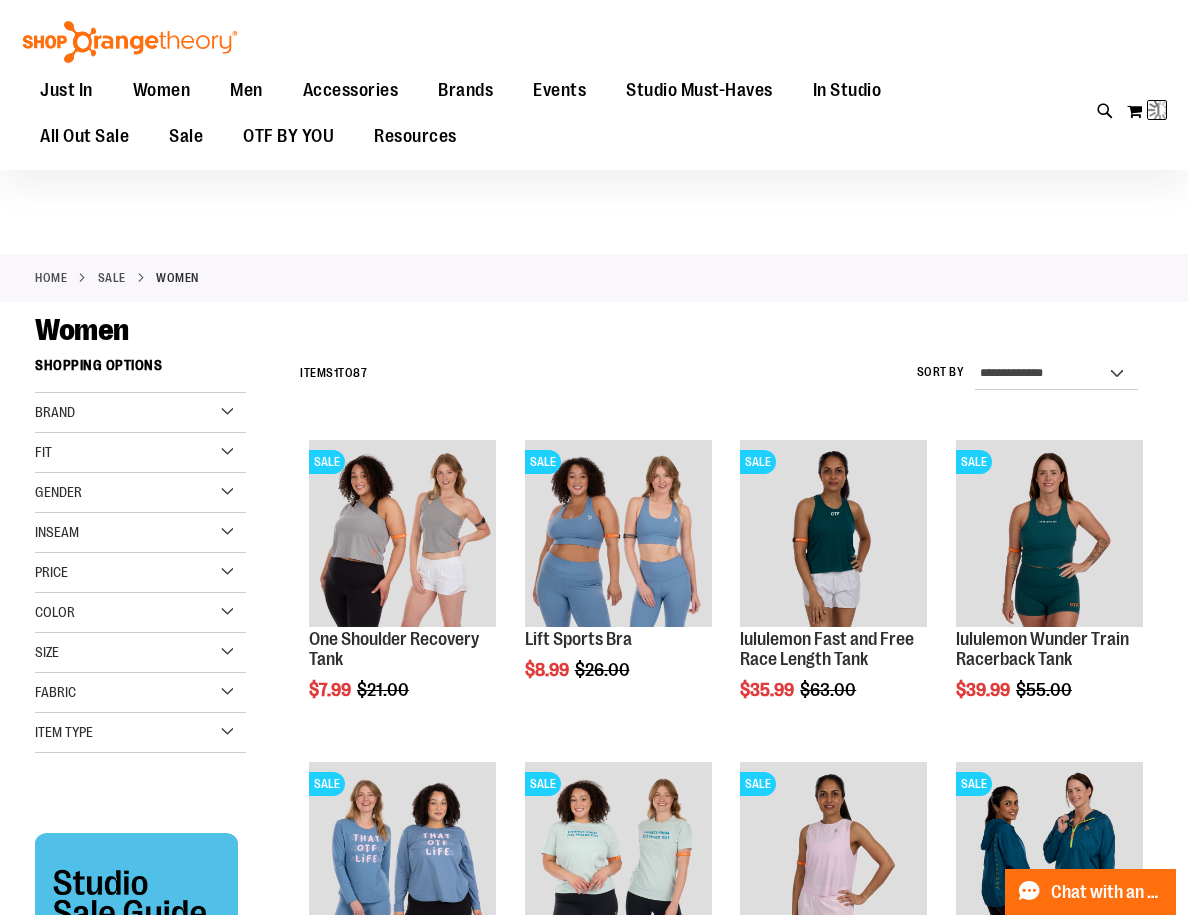 scroll, scrollTop: 0, scrollLeft: 0, axis: both 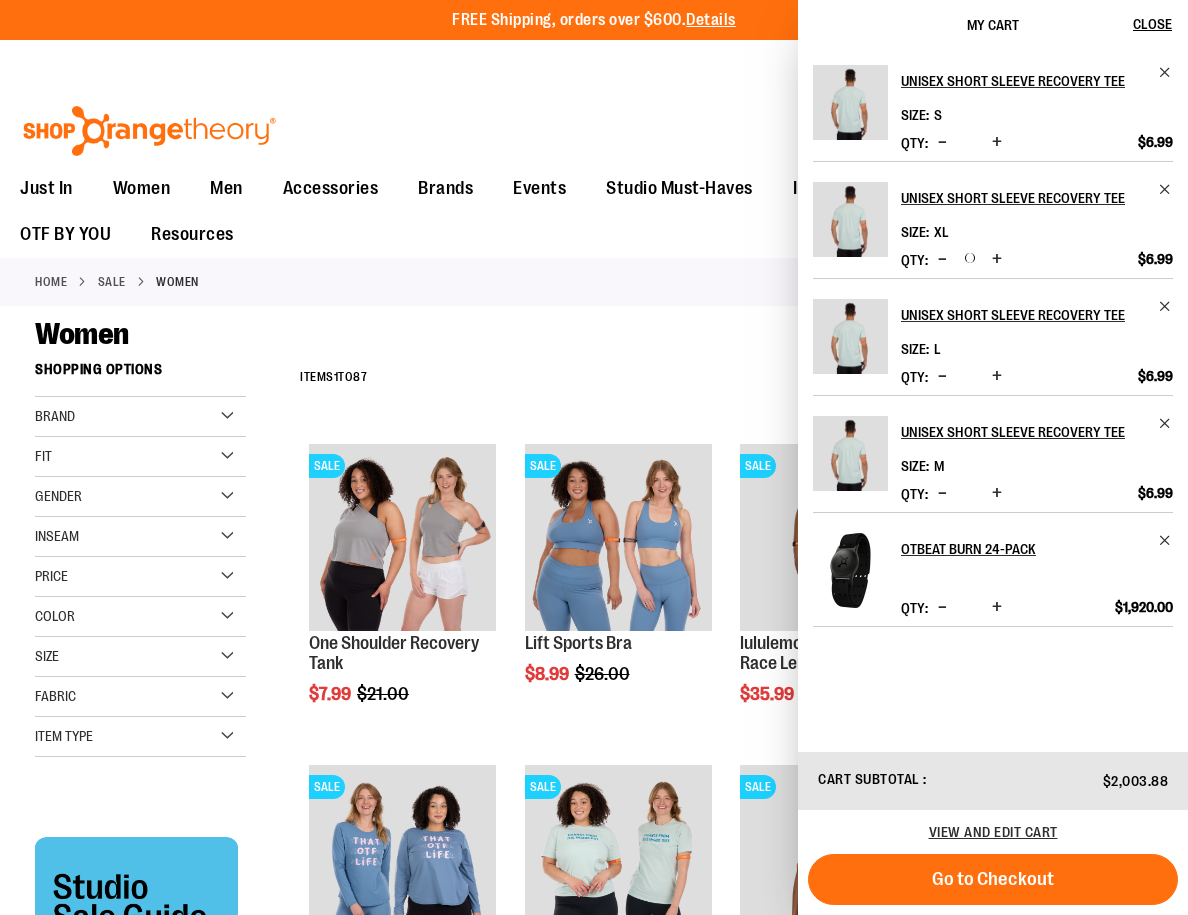 click at bounding box center [942, 259] 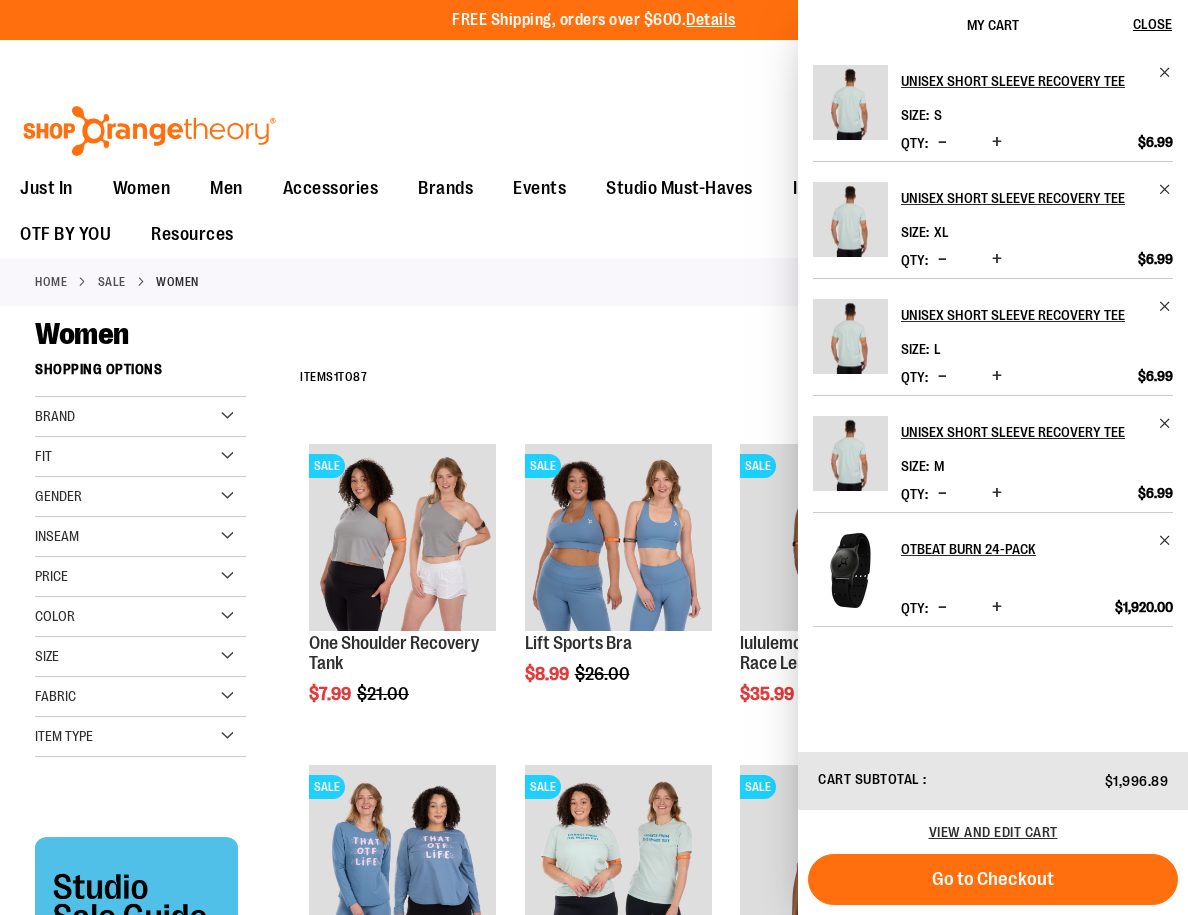 click at bounding box center [942, 259] 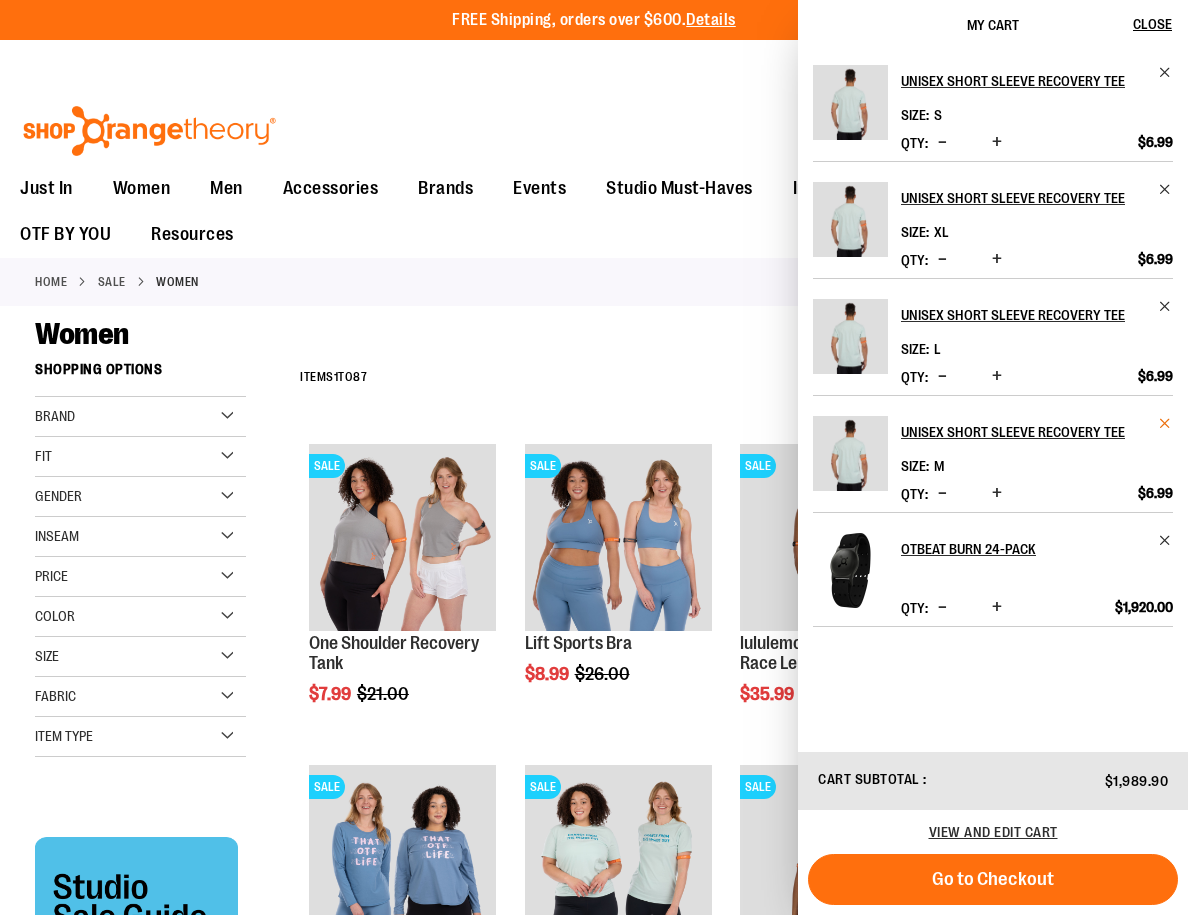 click at bounding box center [1165, 423] 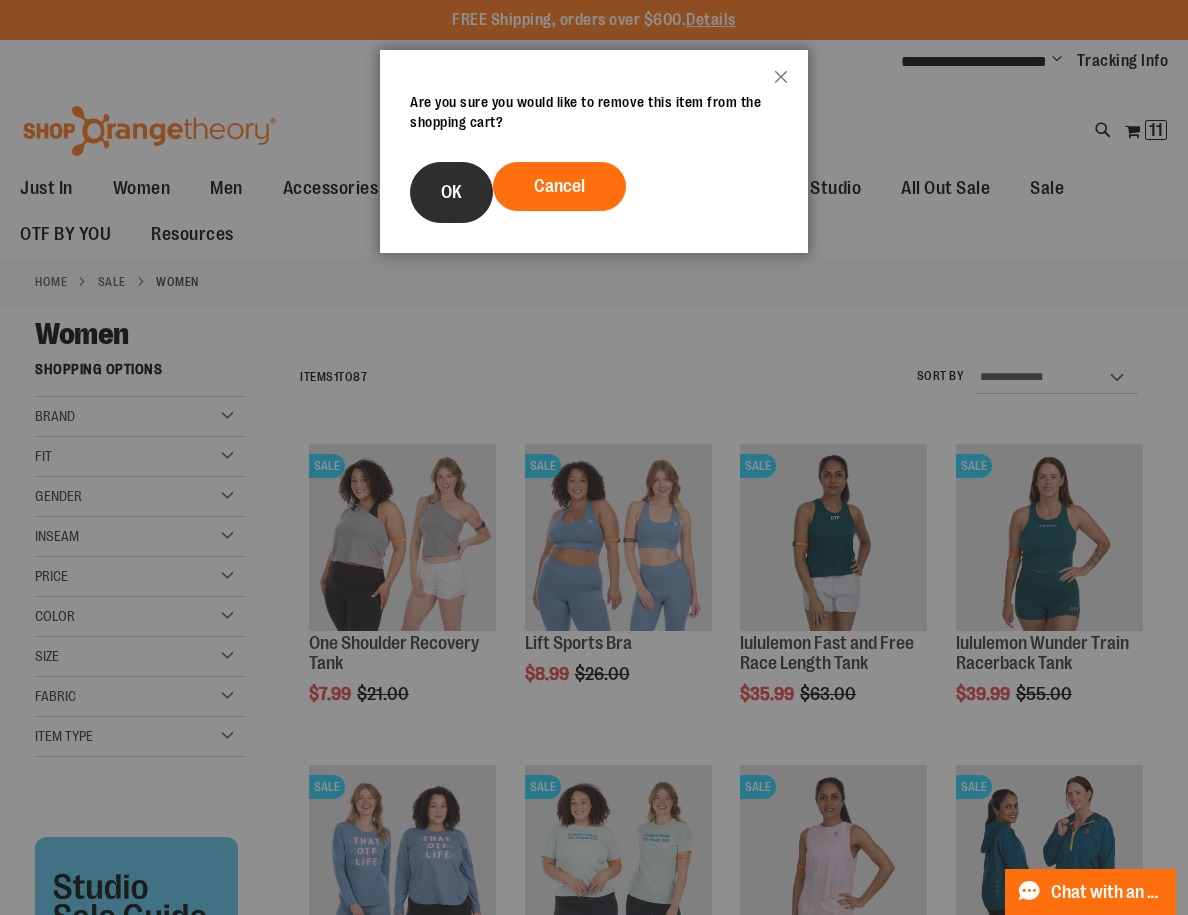 click on "OK" at bounding box center [451, 192] 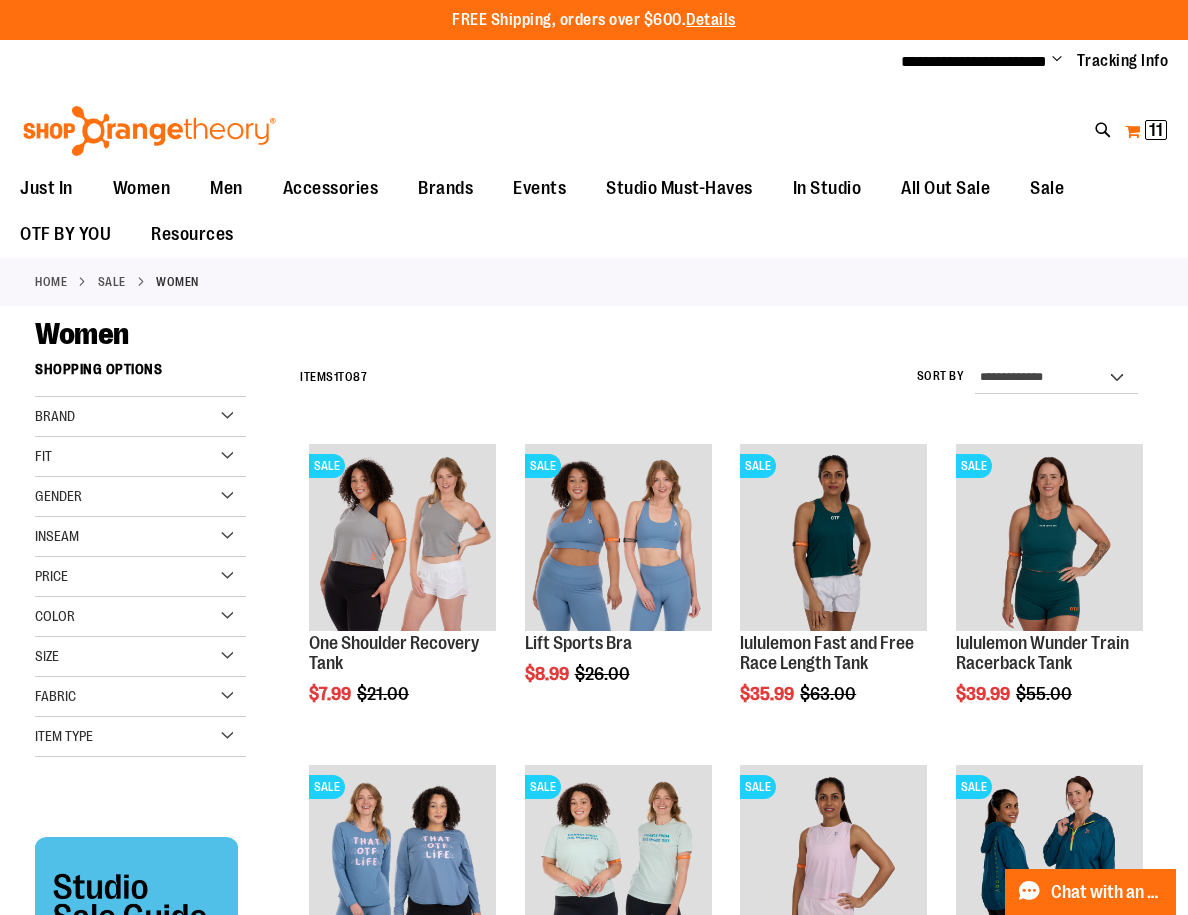 click on "11" at bounding box center [1156, 130] 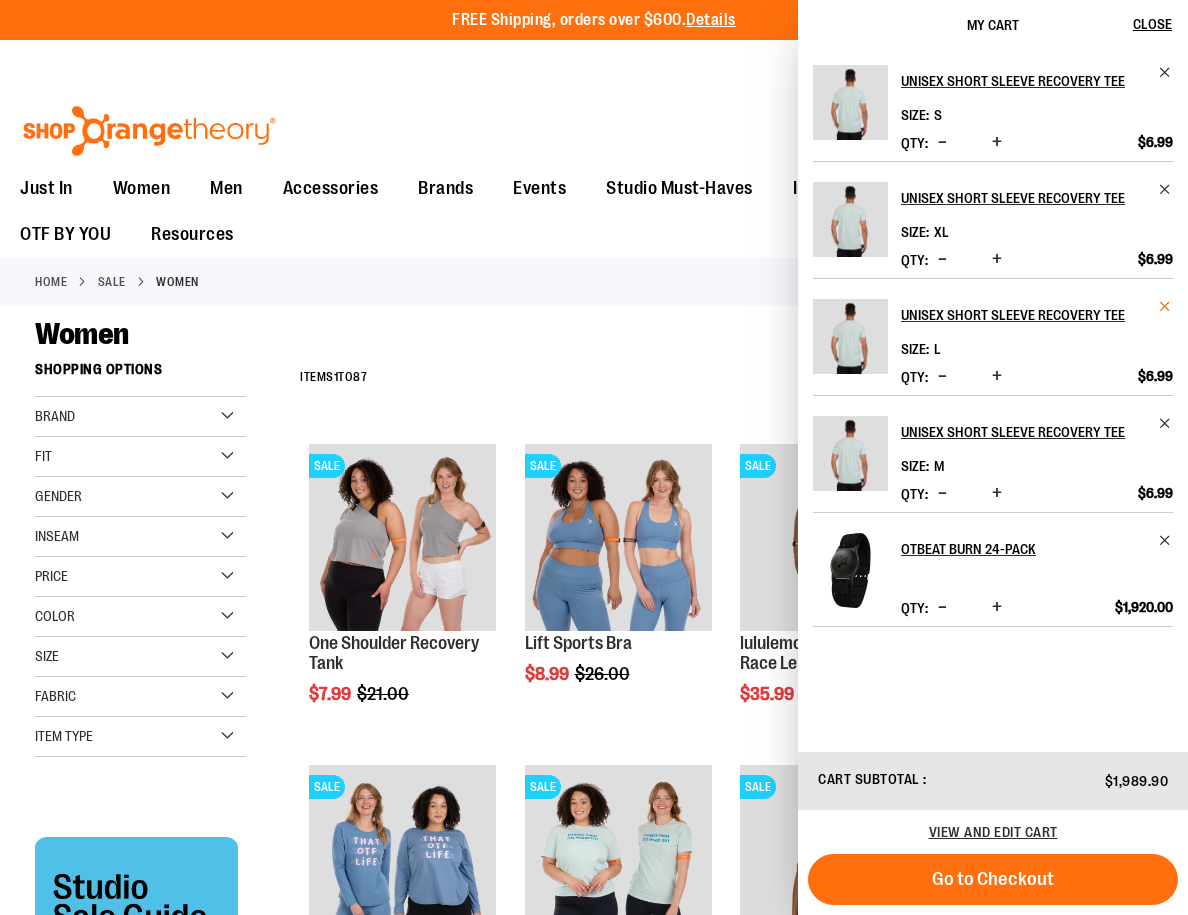 click at bounding box center (1165, 306) 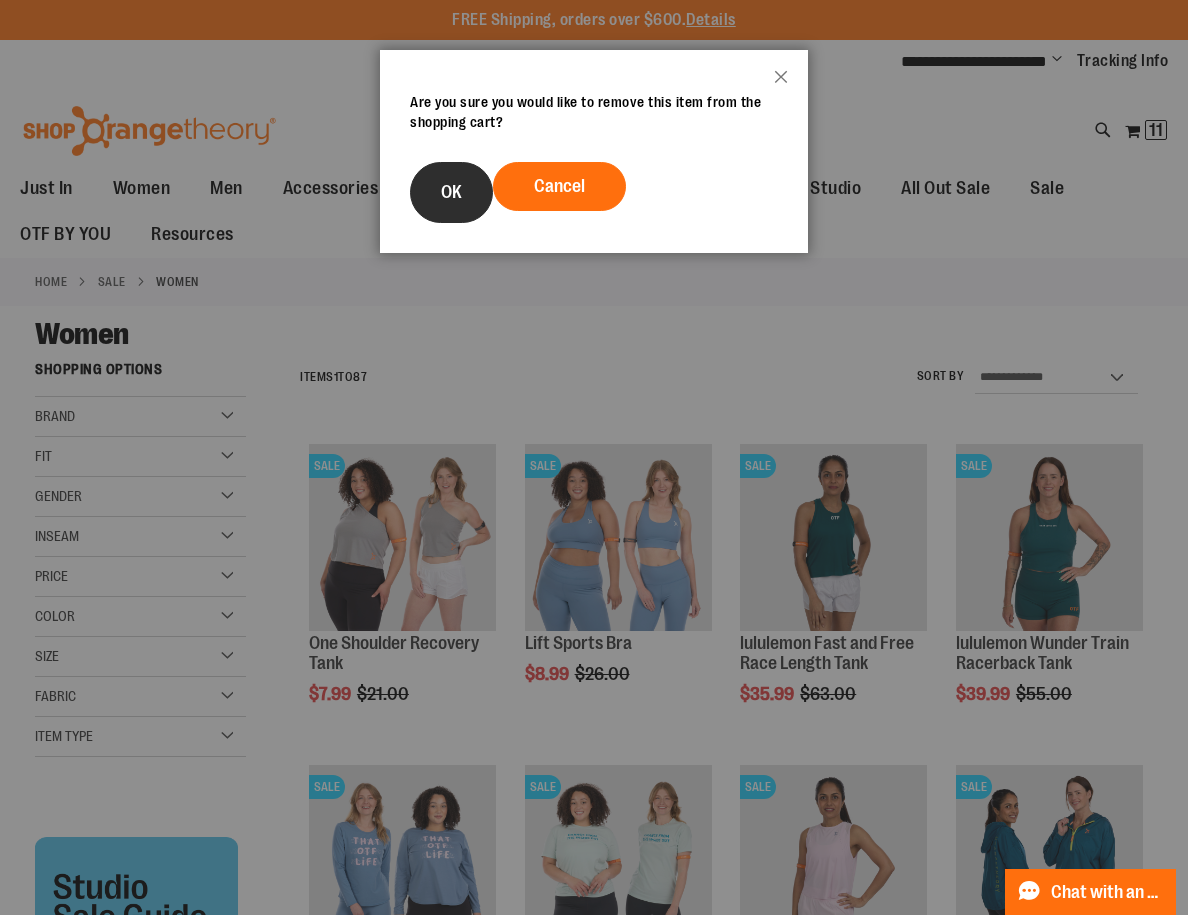 click on "OK" at bounding box center (451, 192) 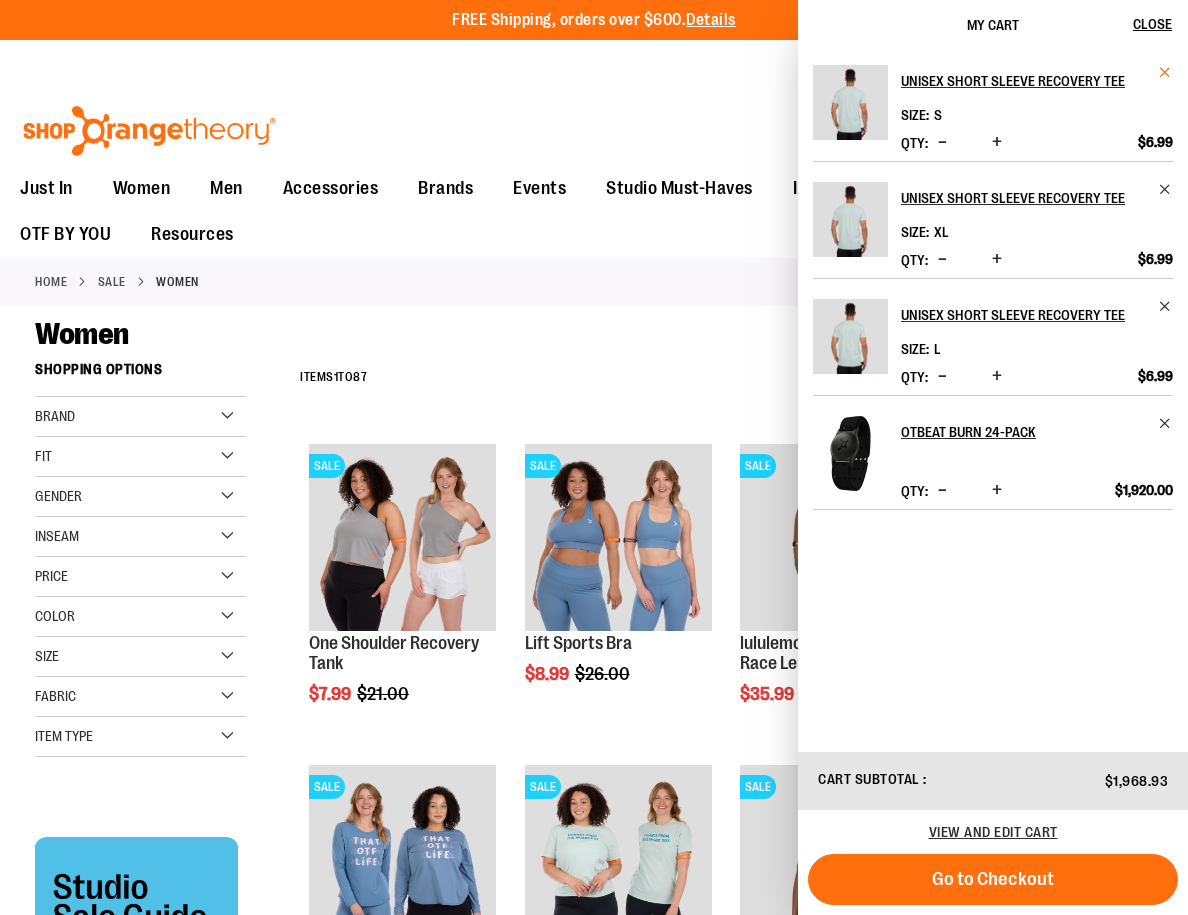 click at bounding box center [1165, 72] 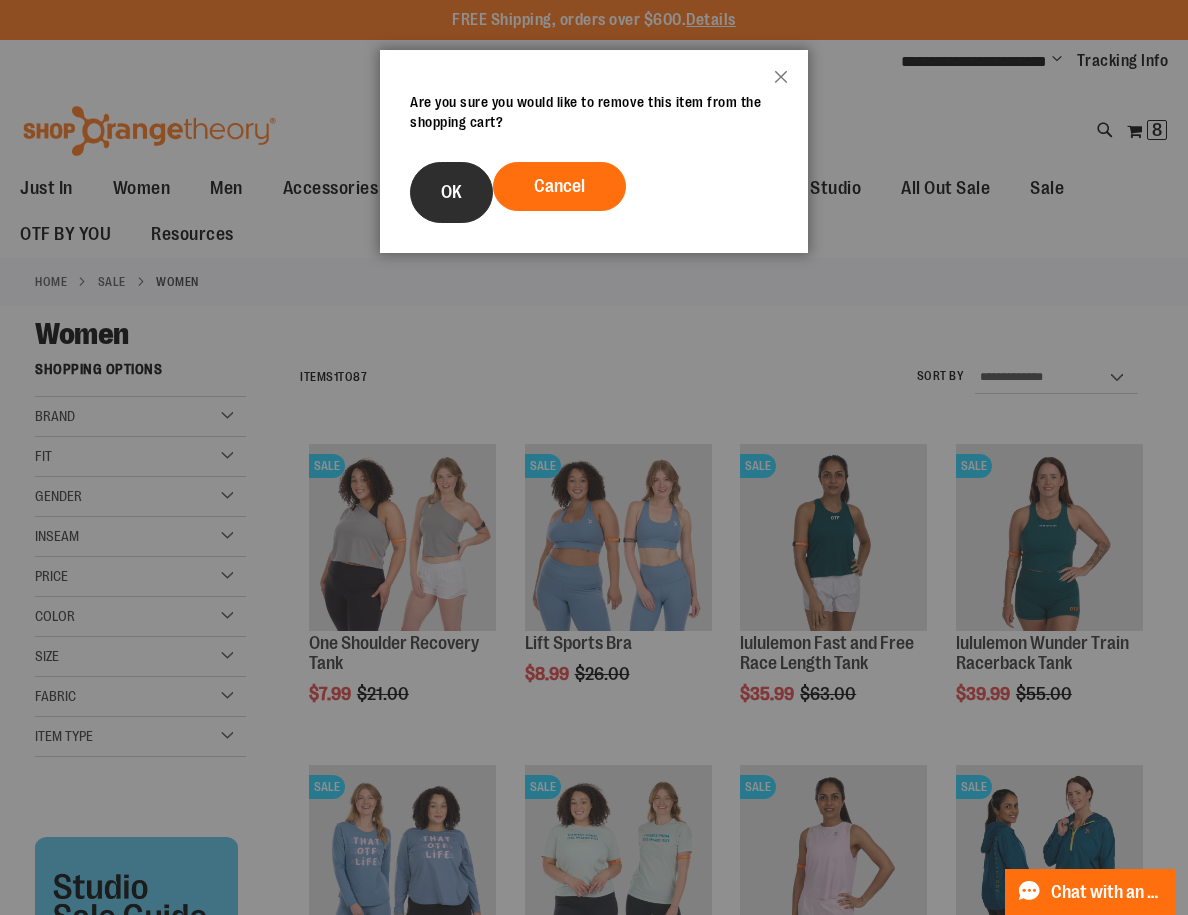 click on "OK" at bounding box center (451, 192) 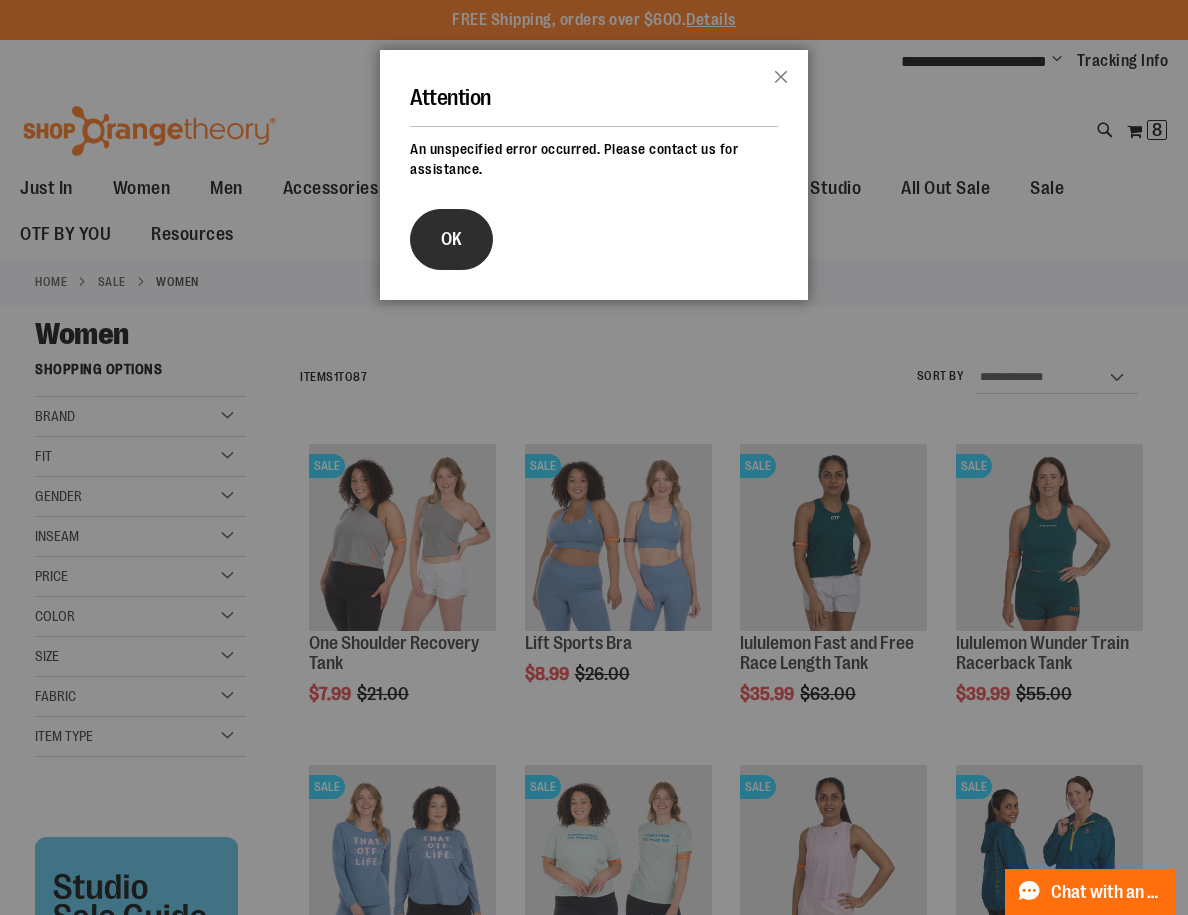 click on "OK" at bounding box center [451, 239] 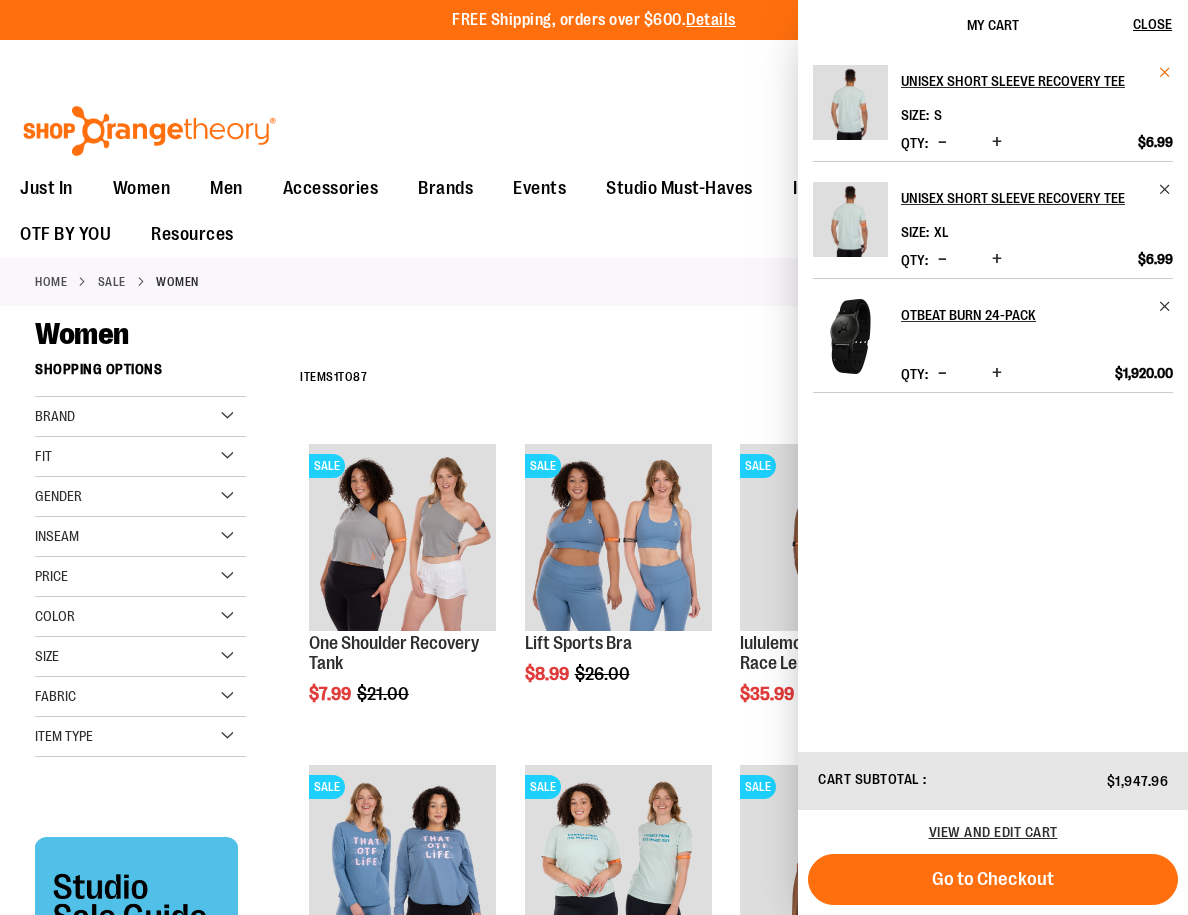 click at bounding box center [1165, 72] 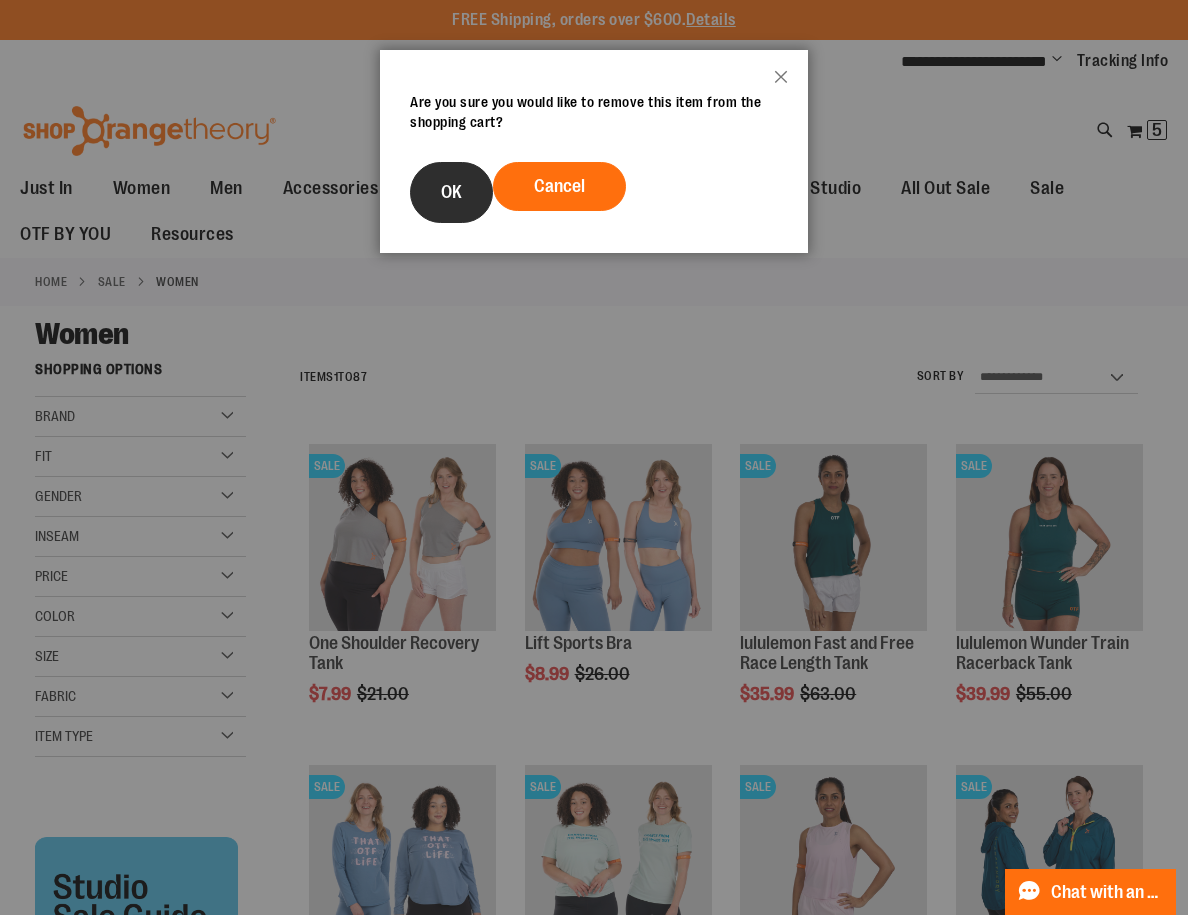 click on "OK" at bounding box center (451, 192) 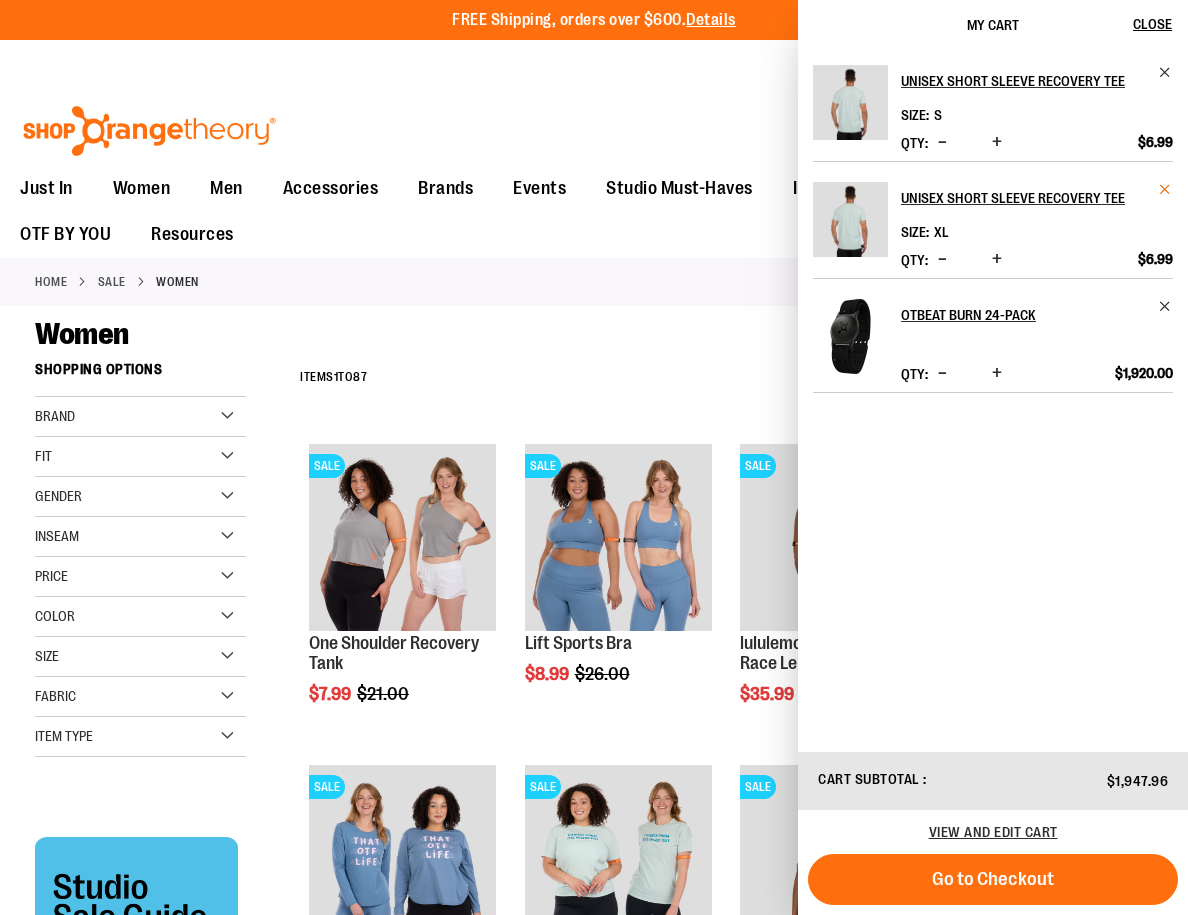 click at bounding box center (1165, 189) 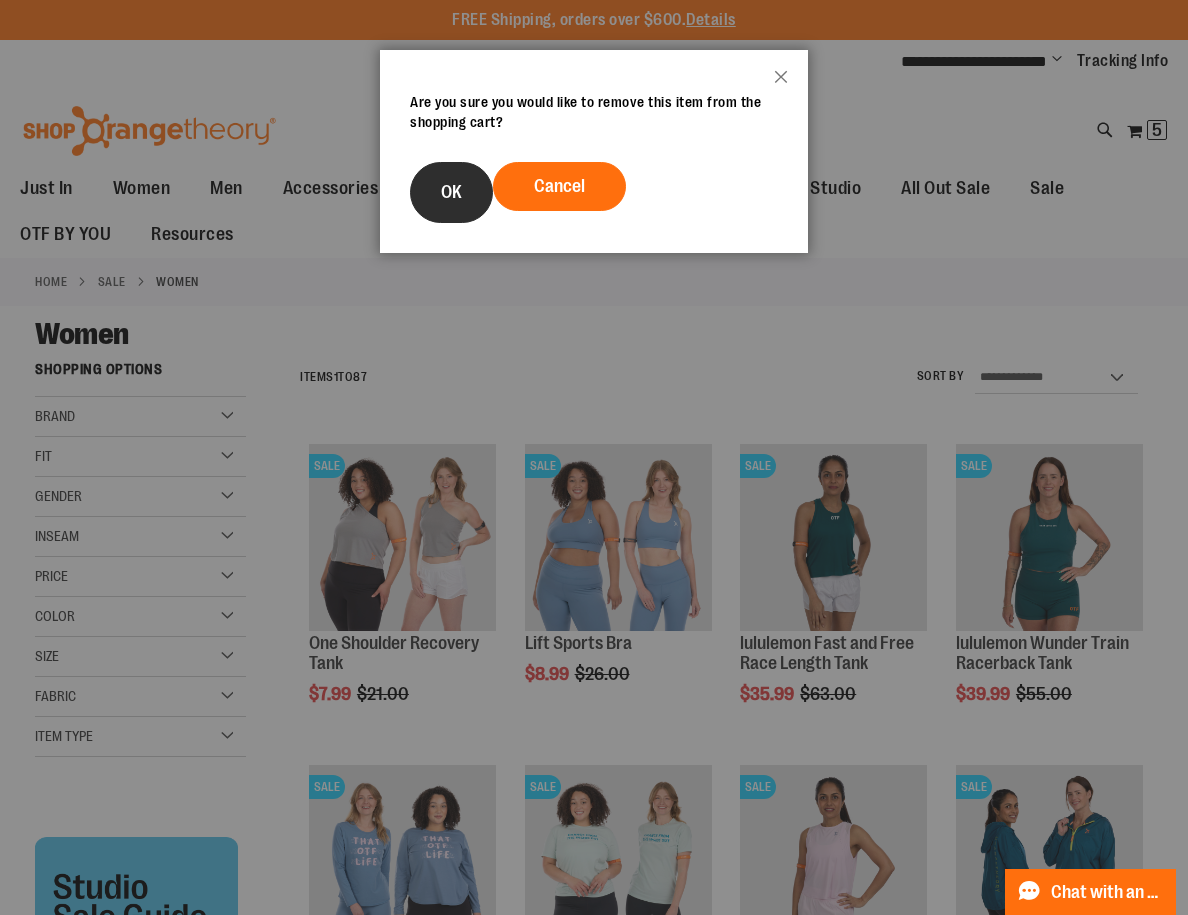 click on "OK" at bounding box center [451, 192] 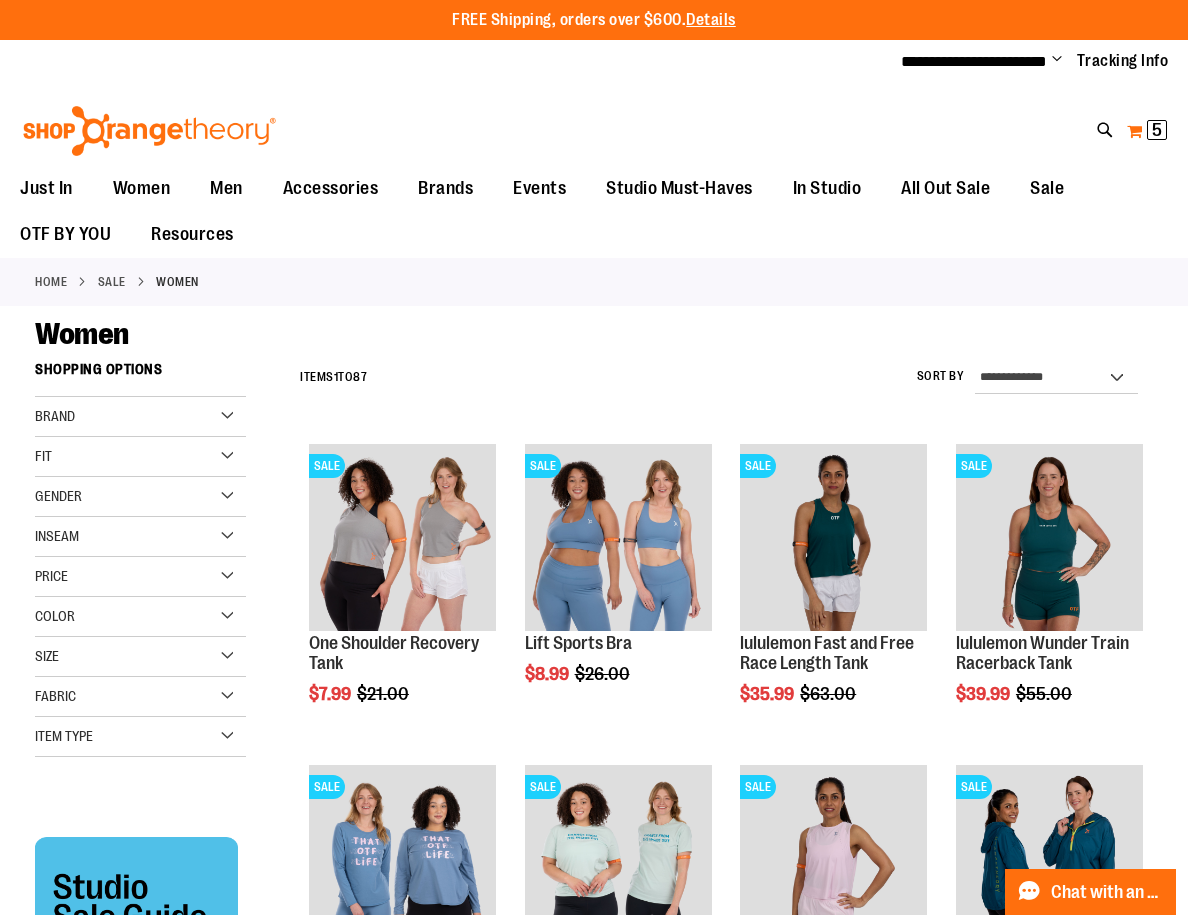 click on "5" at bounding box center [1157, 130] 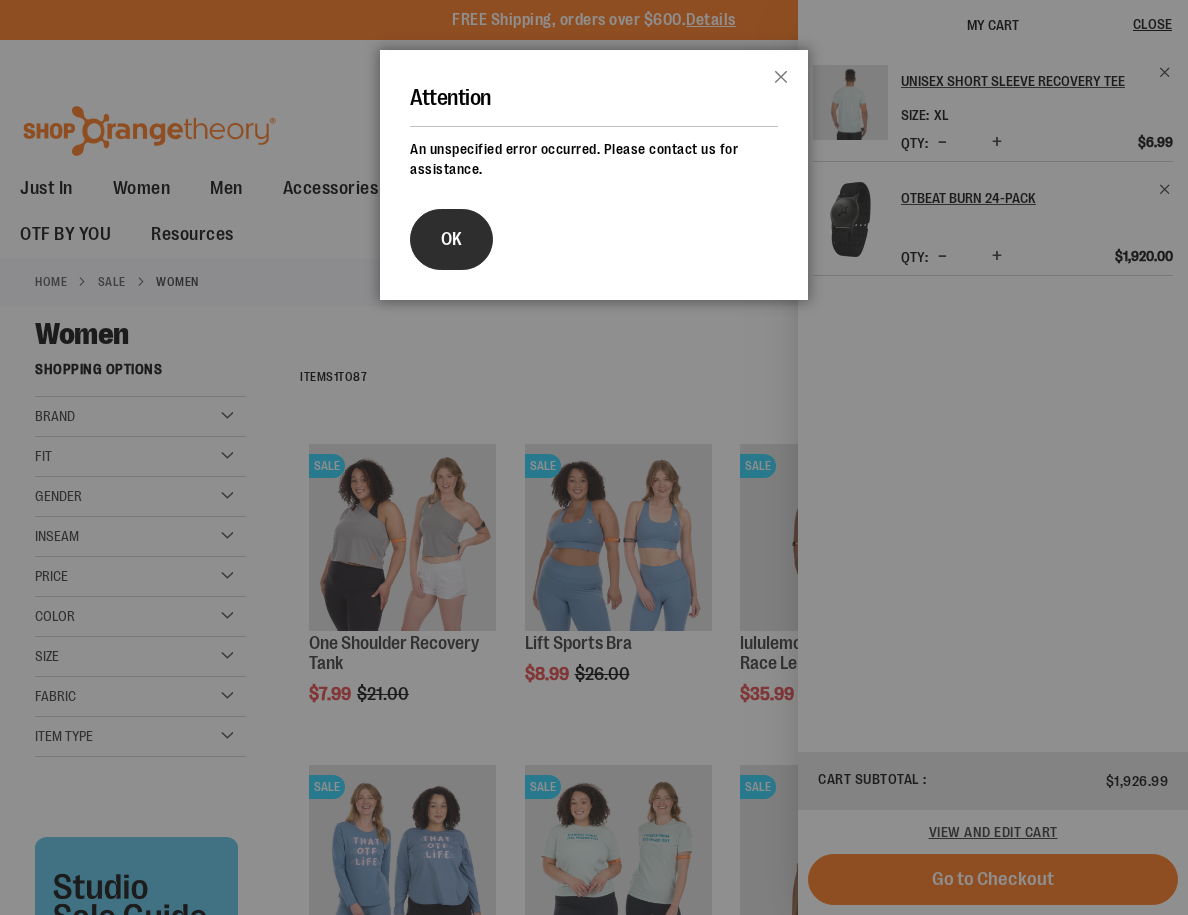 click on "OK" at bounding box center (451, 239) 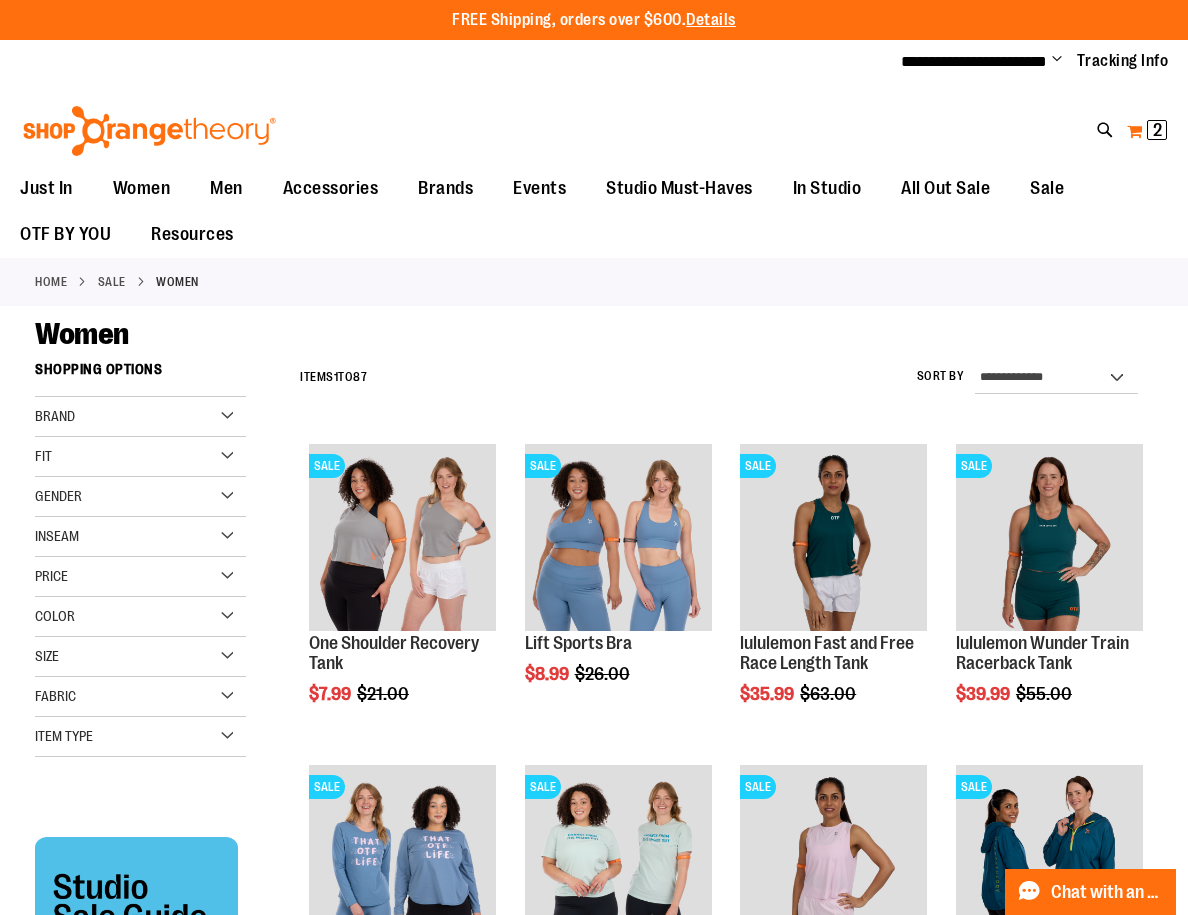 click on "2
2
items" at bounding box center [1157, 130] 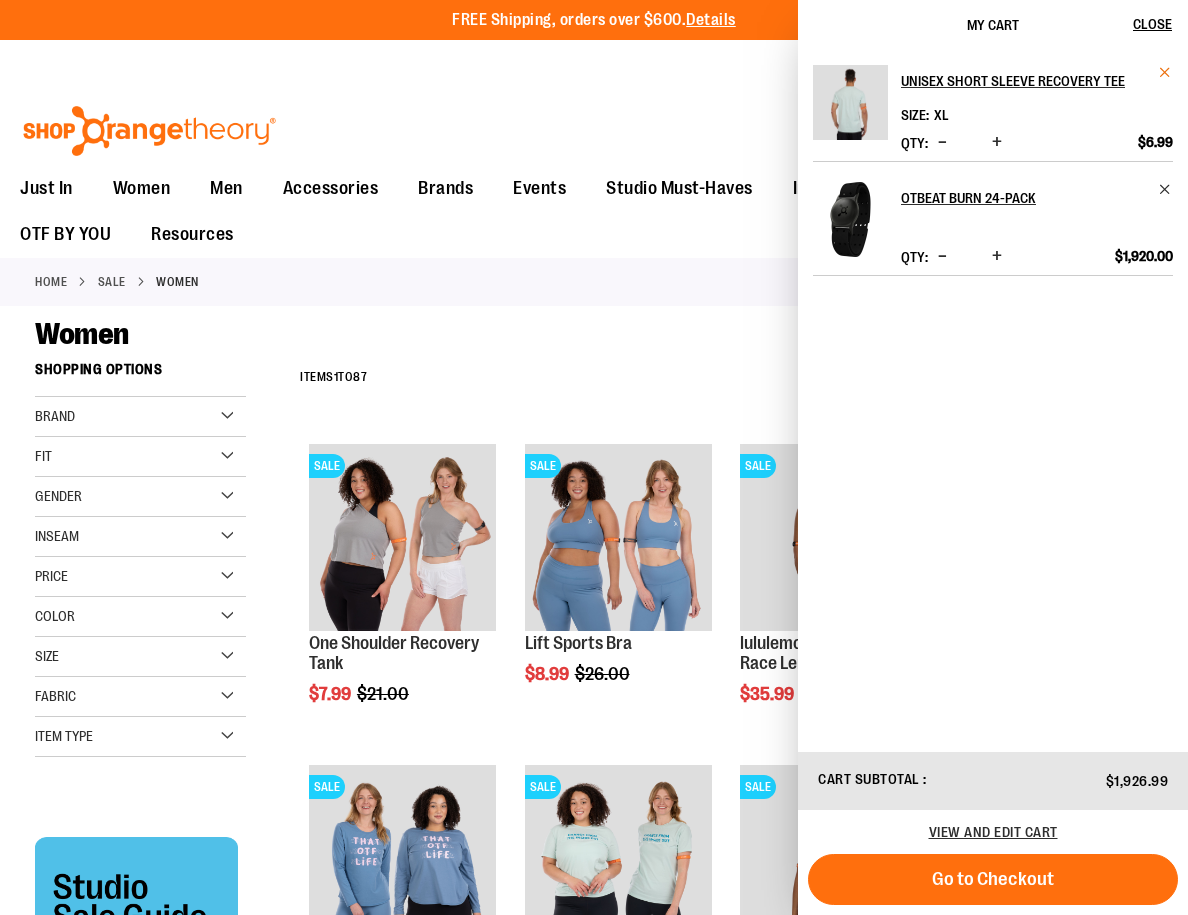 click at bounding box center (1165, 72) 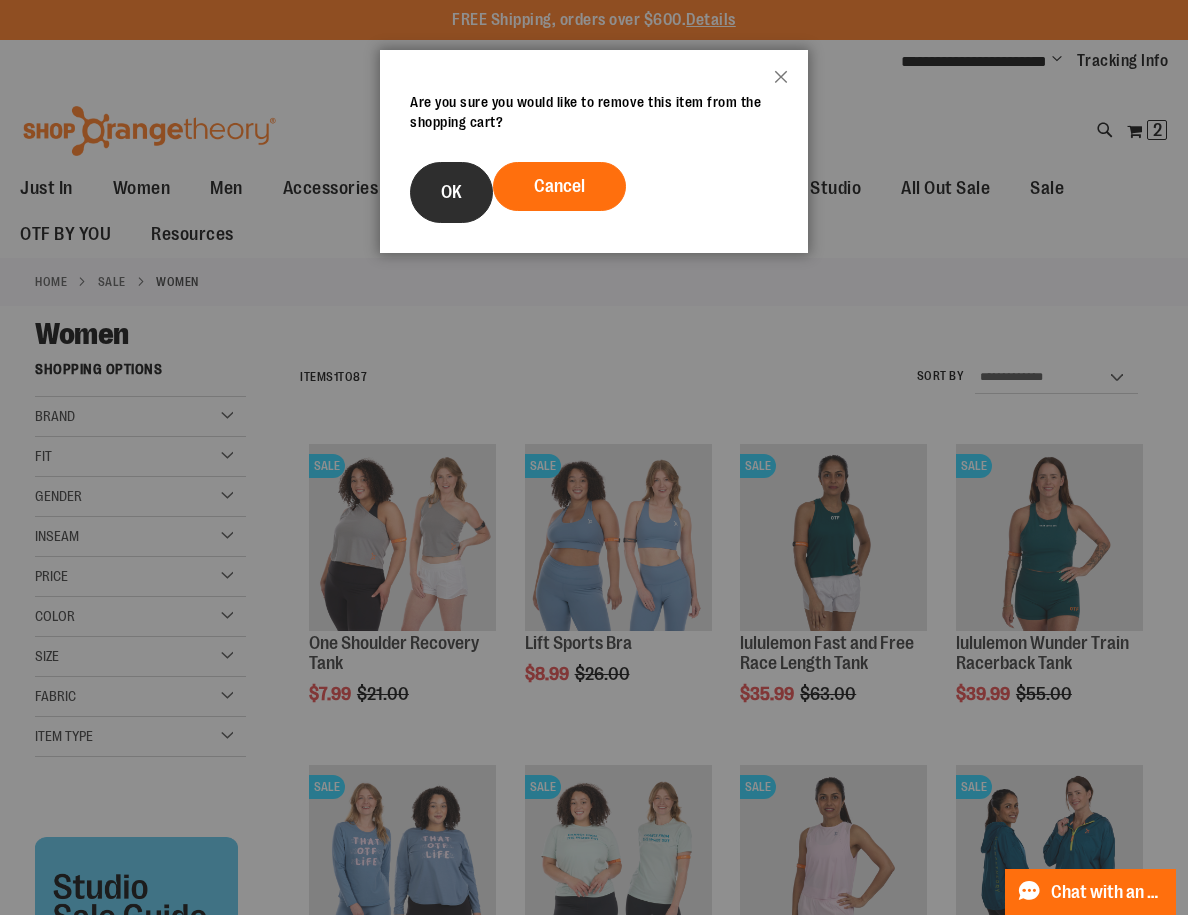 click on "OK" at bounding box center [451, 192] 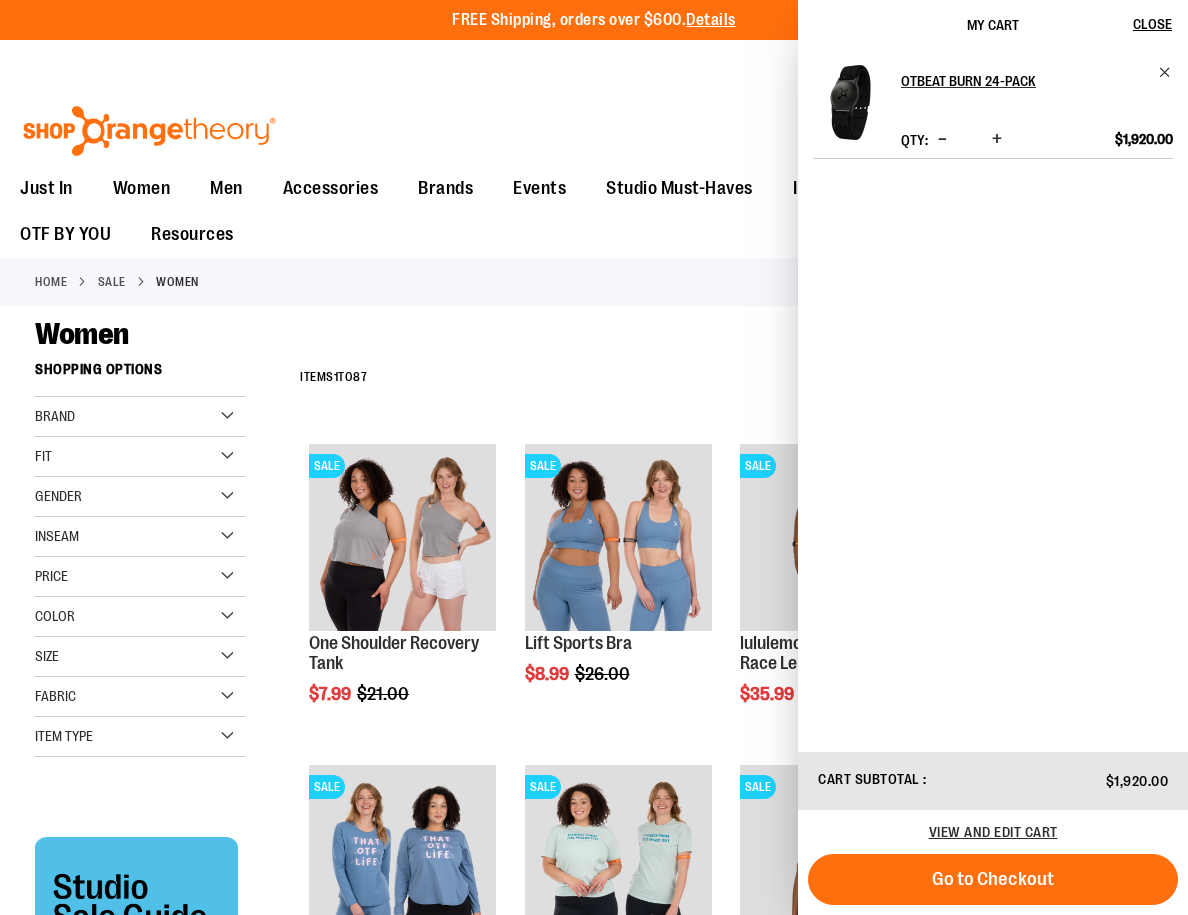 click on "OTbeat Burn 24-pack
Qty
*
Update
$1,920.00" at bounding box center [993, 111] 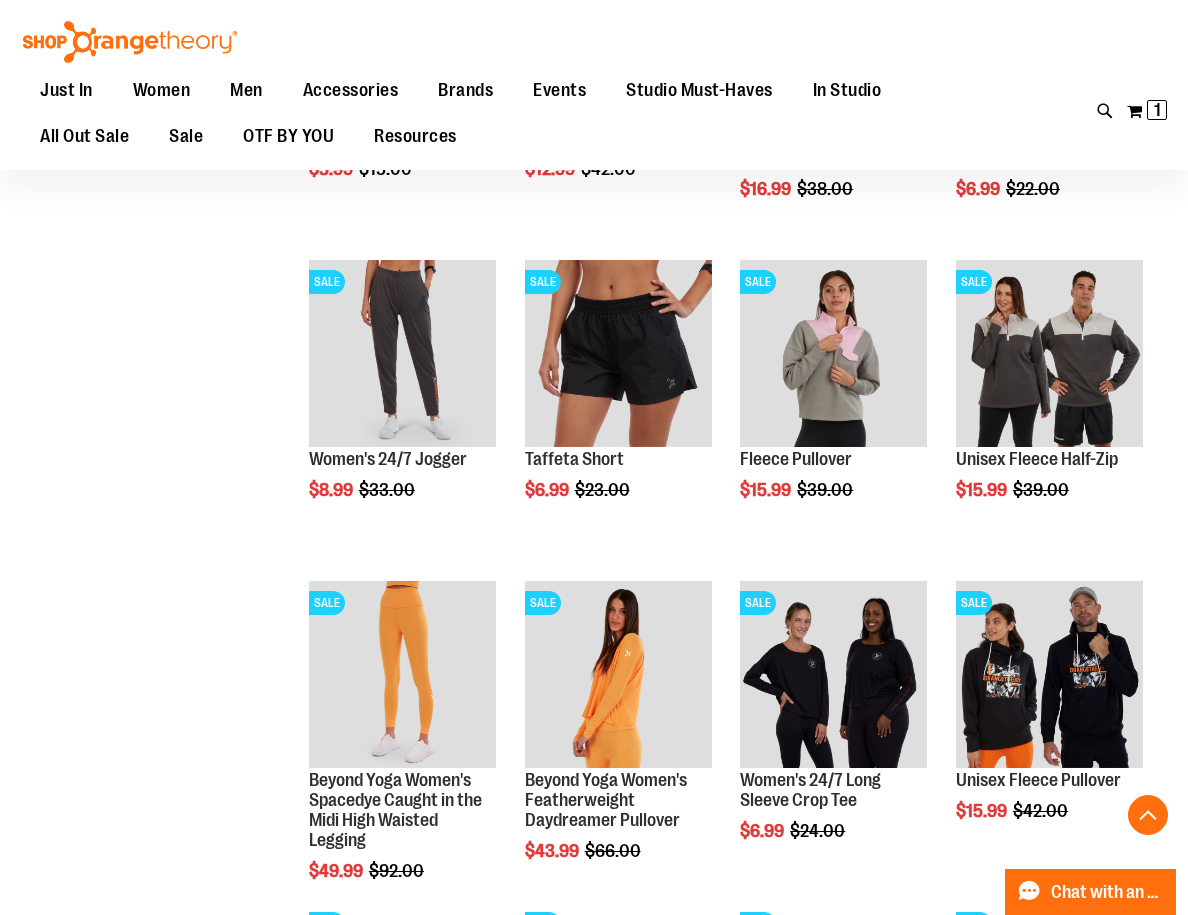 scroll, scrollTop: 407, scrollLeft: 0, axis: vertical 